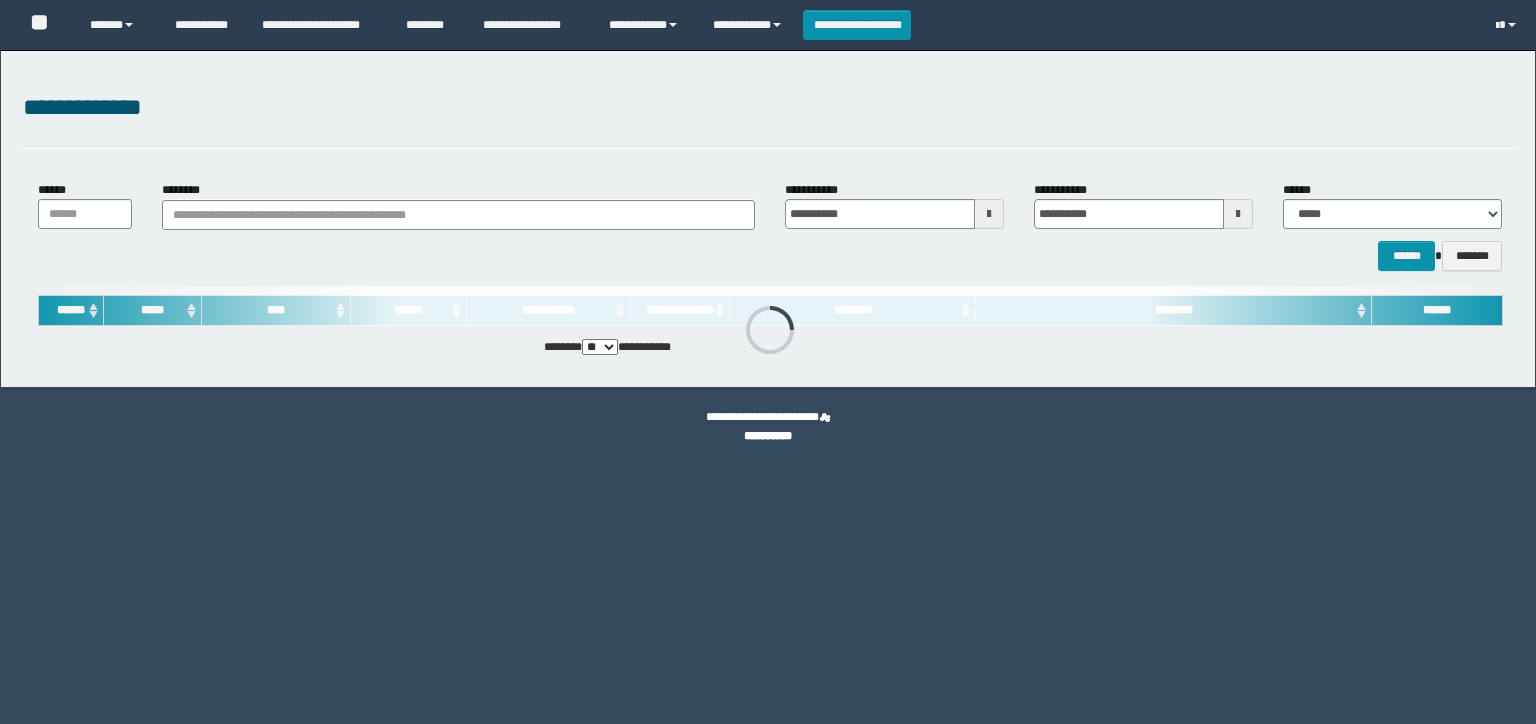 scroll, scrollTop: 0, scrollLeft: 0, axis: both 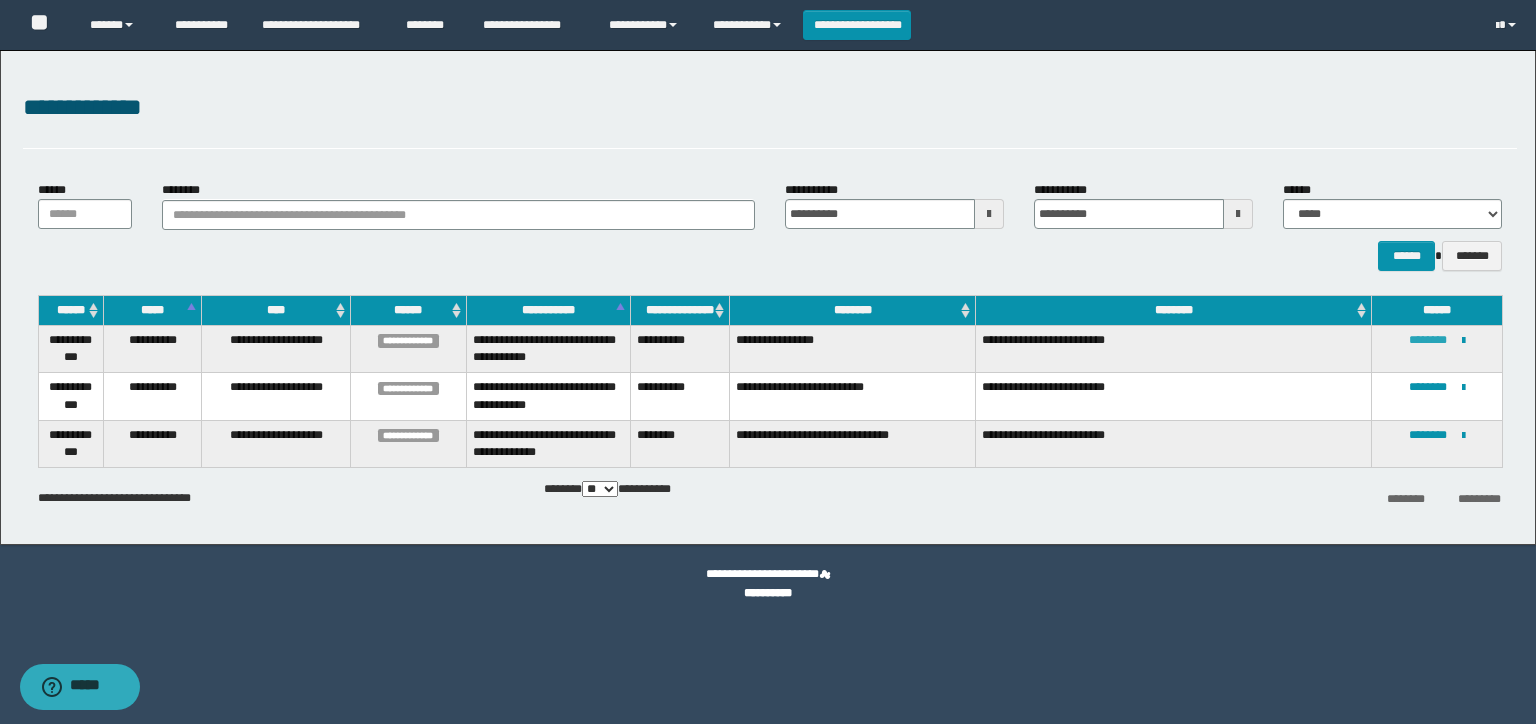 click on "********" at bounding box center (1428, 340) 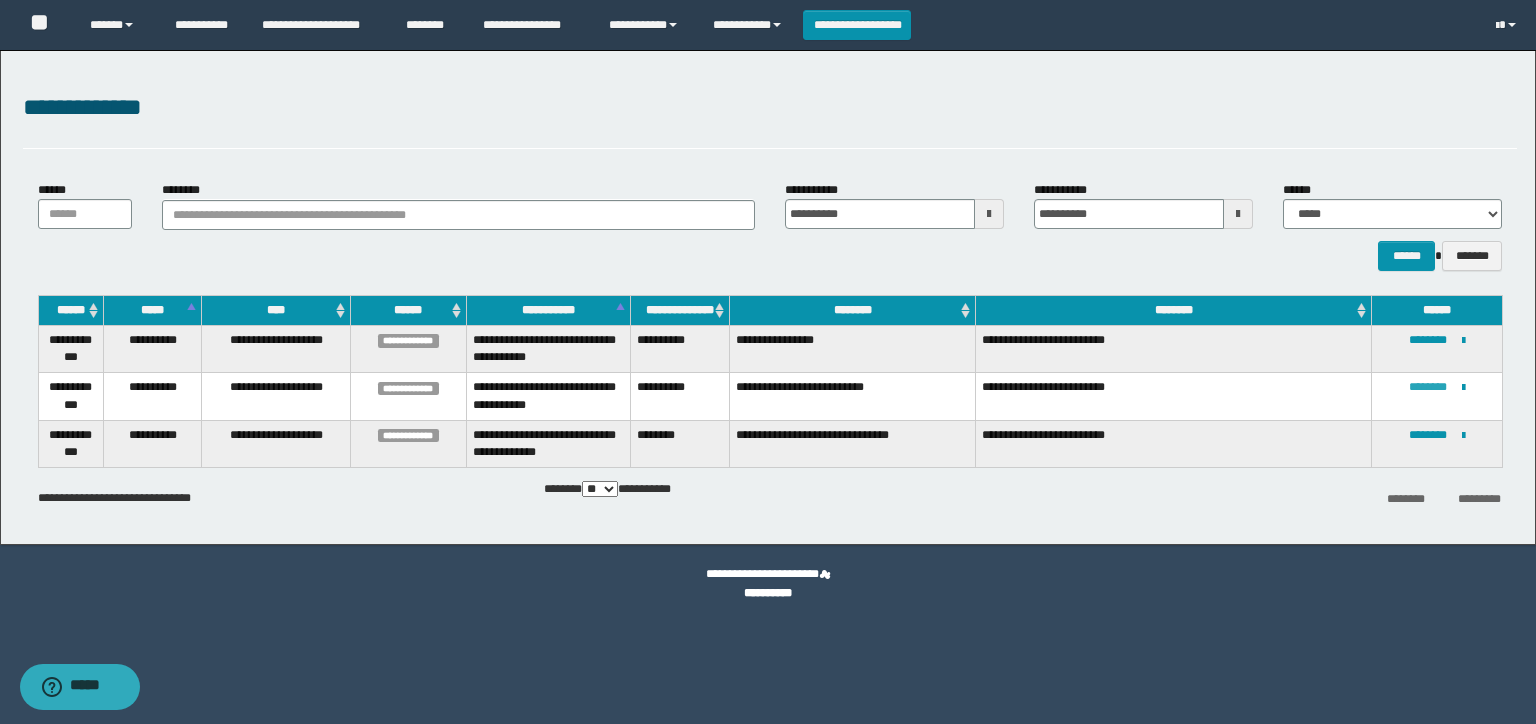 click on "********" at bounding box center [1428, 387] 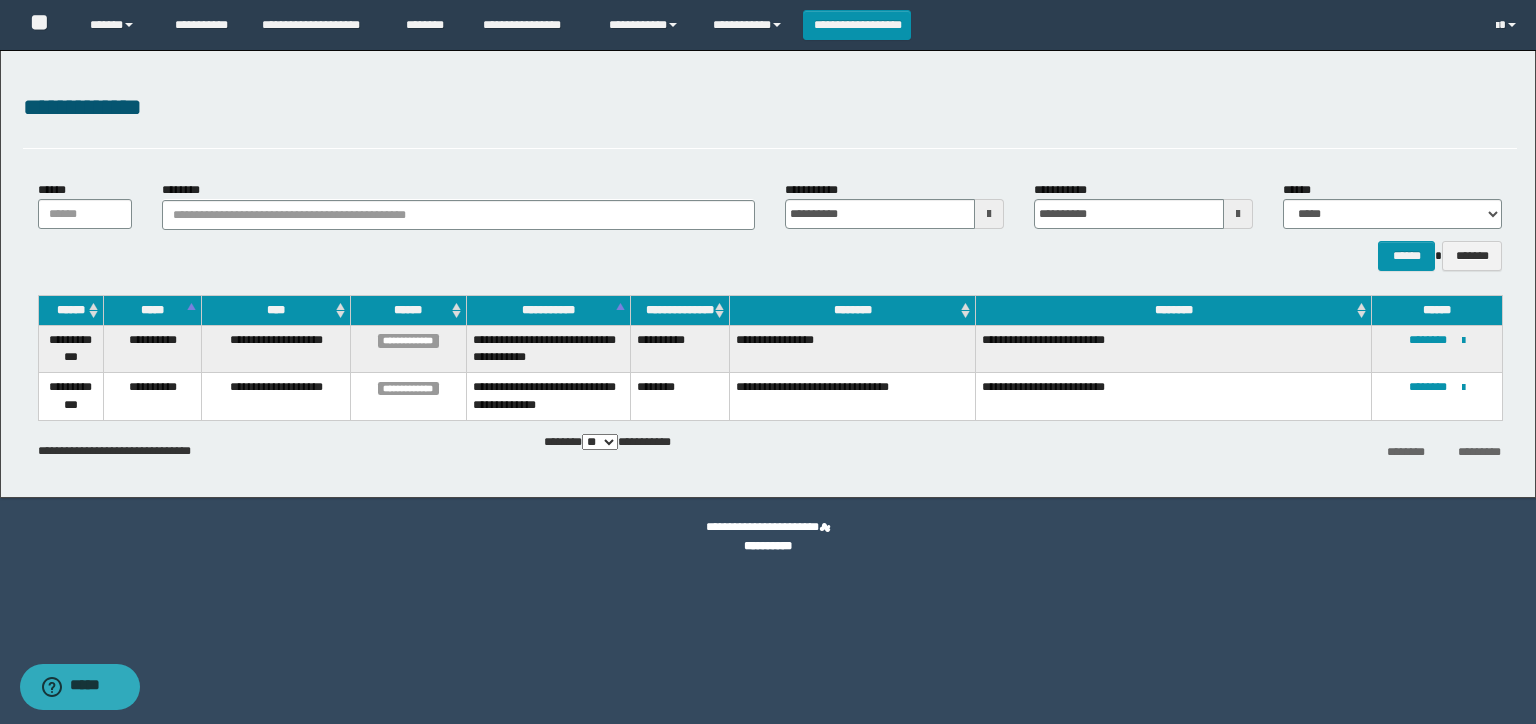click on "******
*******" at bounding box center (770, 256) 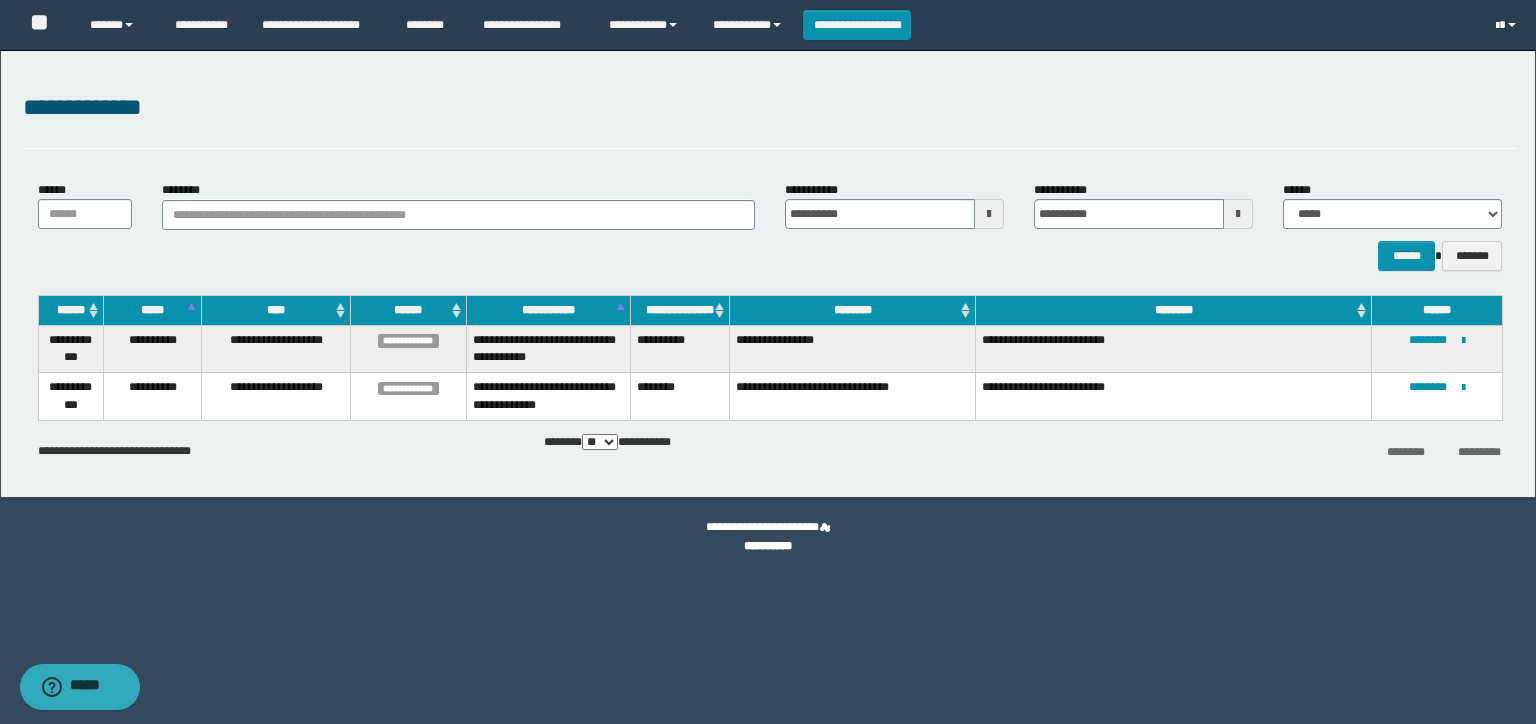 click at bounding box center (1508, 25) 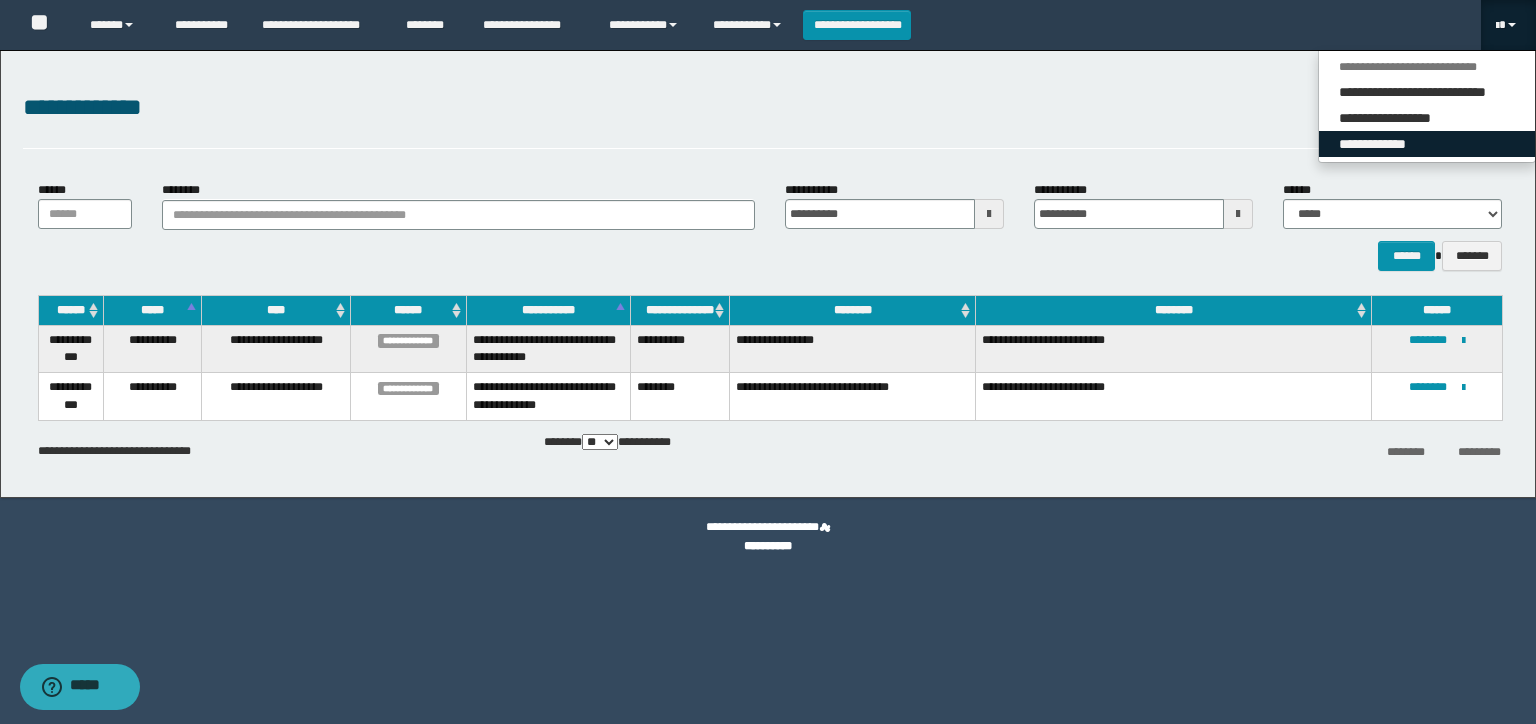 click on "**********" at bounding box center (1427, 144) 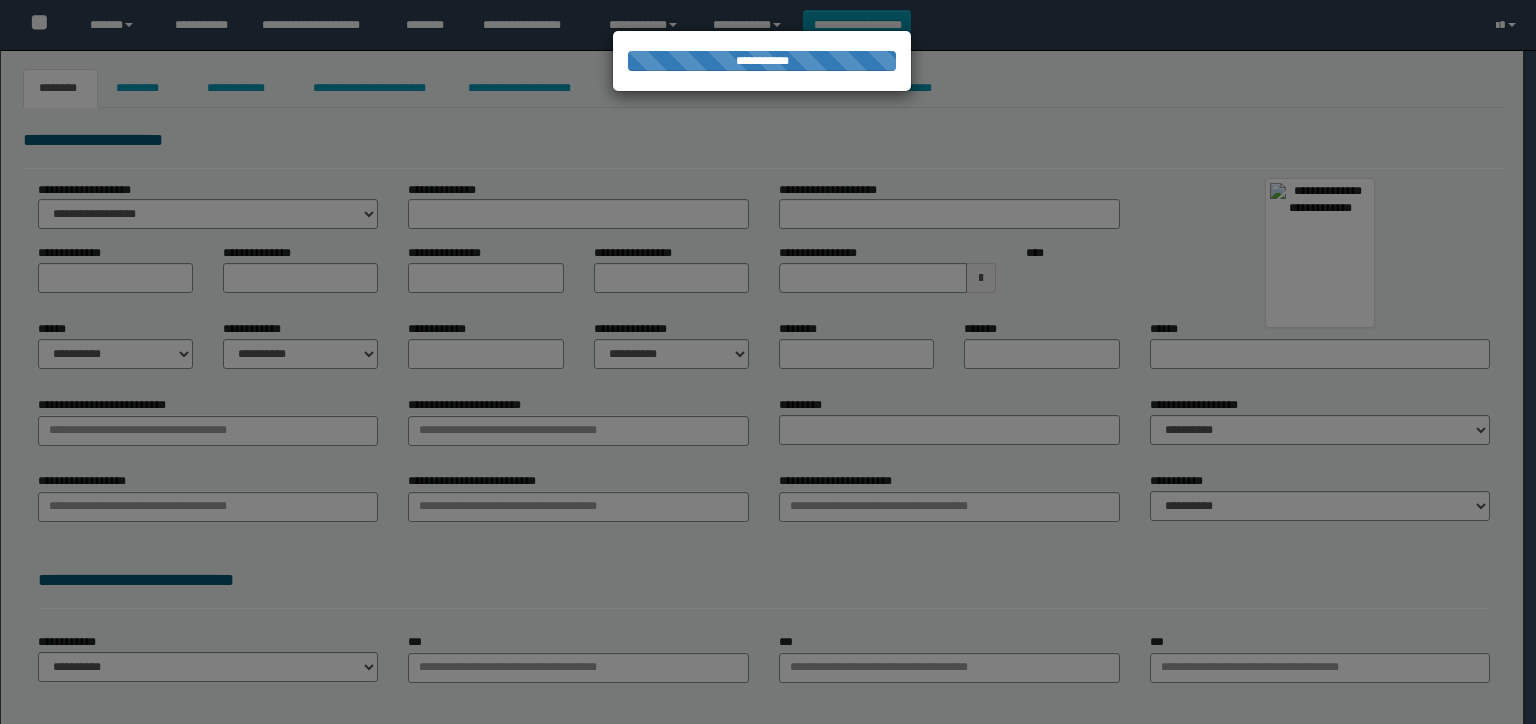 type on "**********" 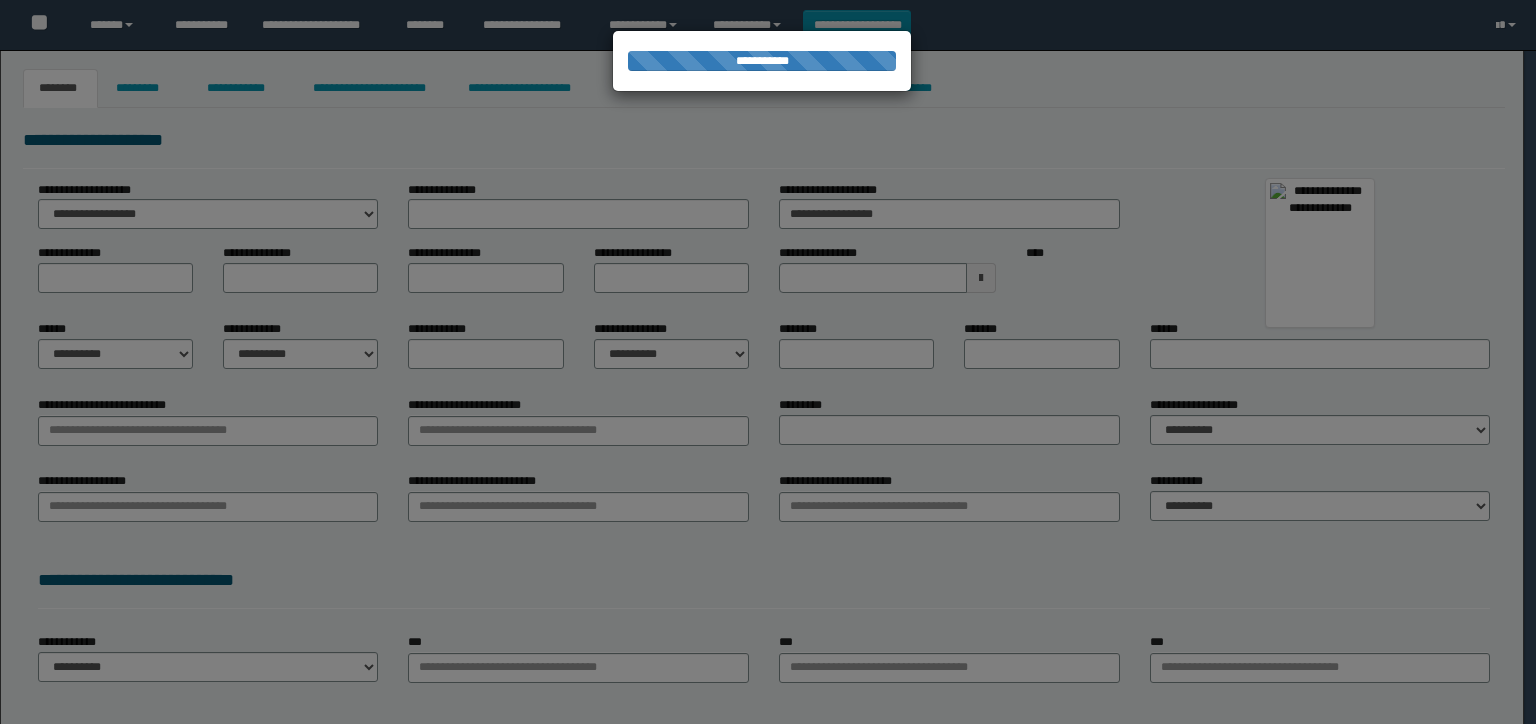type on "*******" 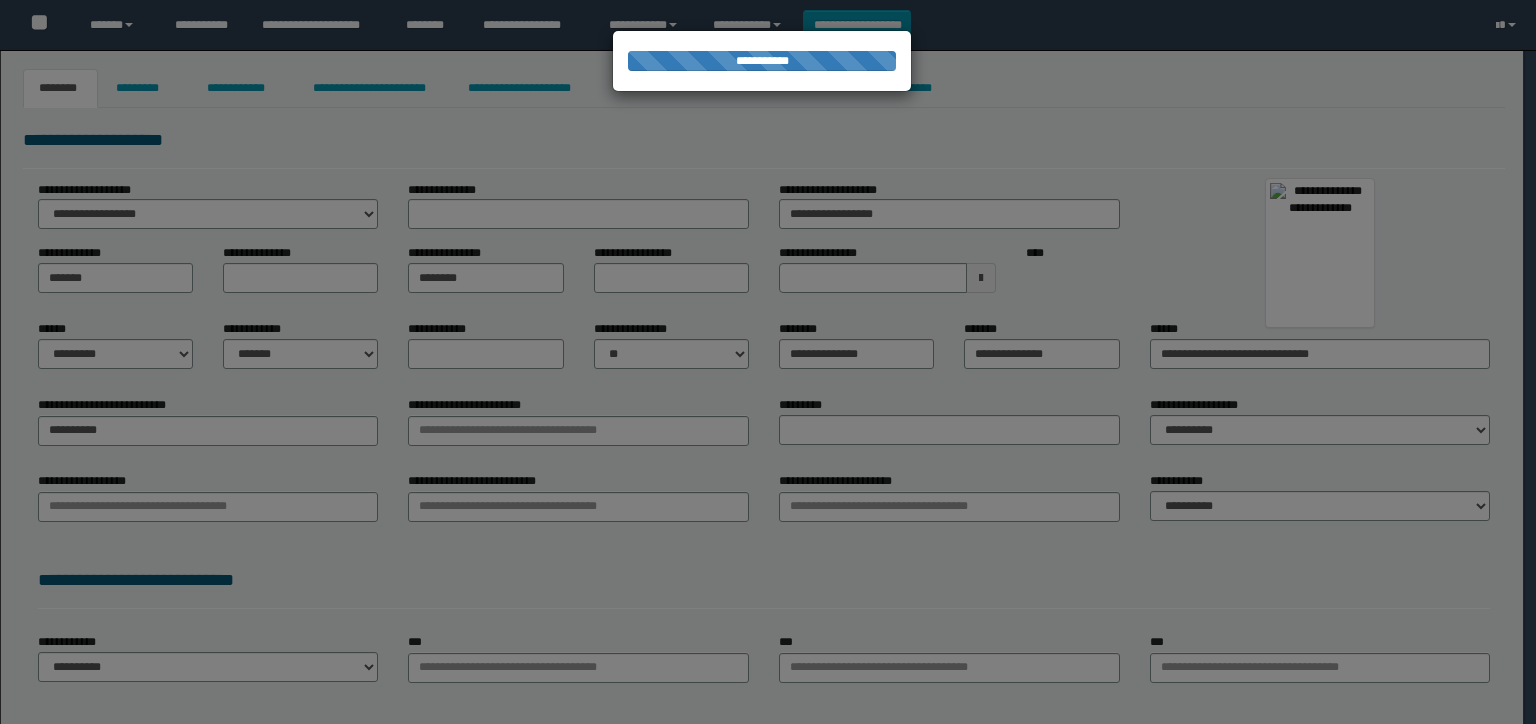 type on "******" 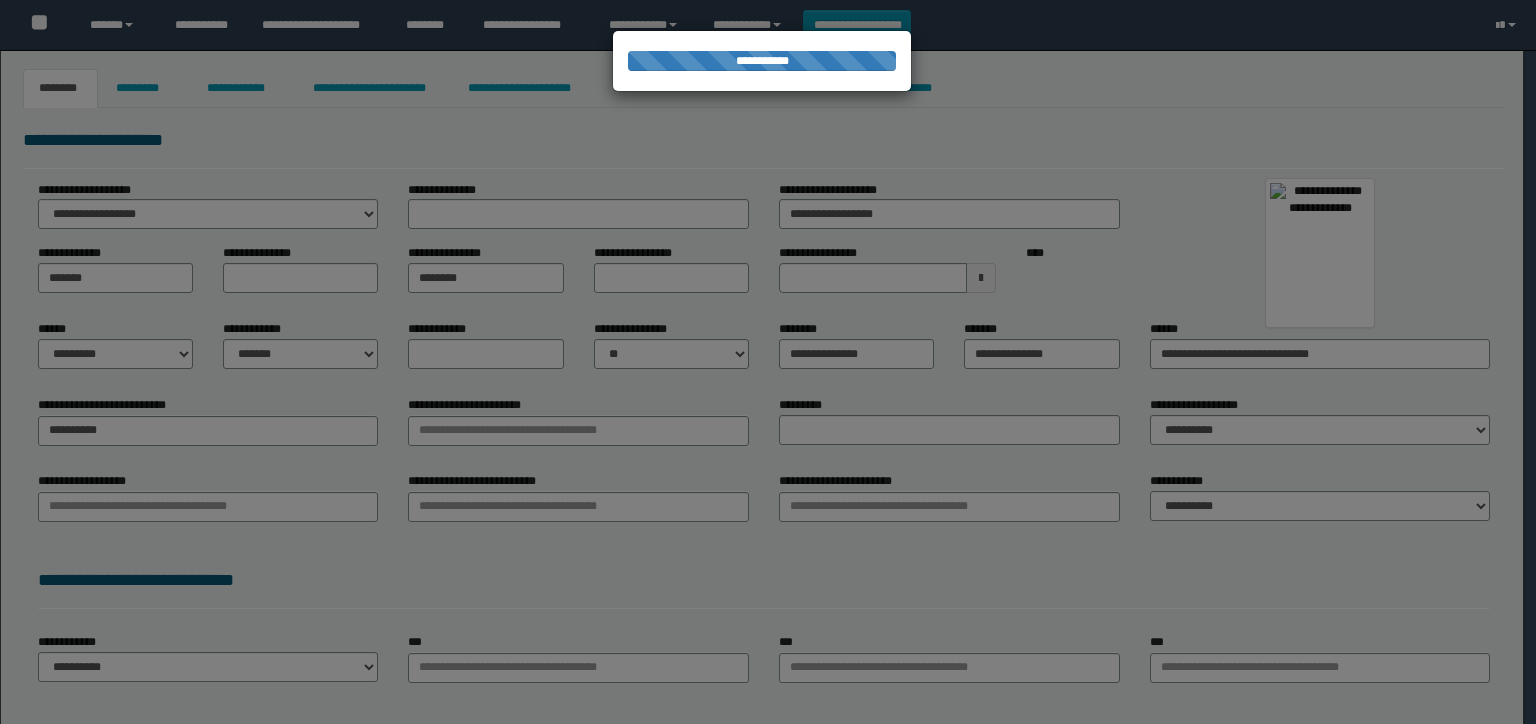 type on "**********" 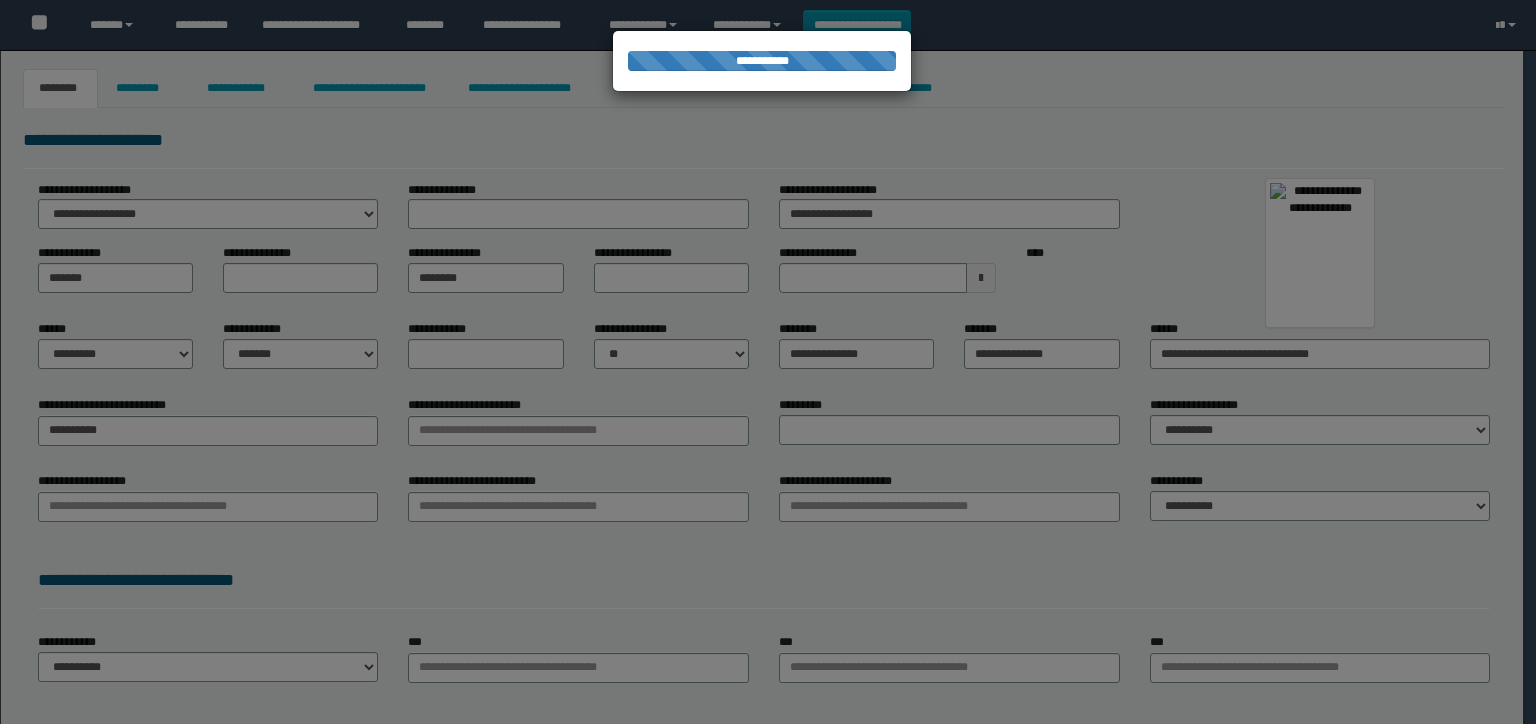 select on "*" 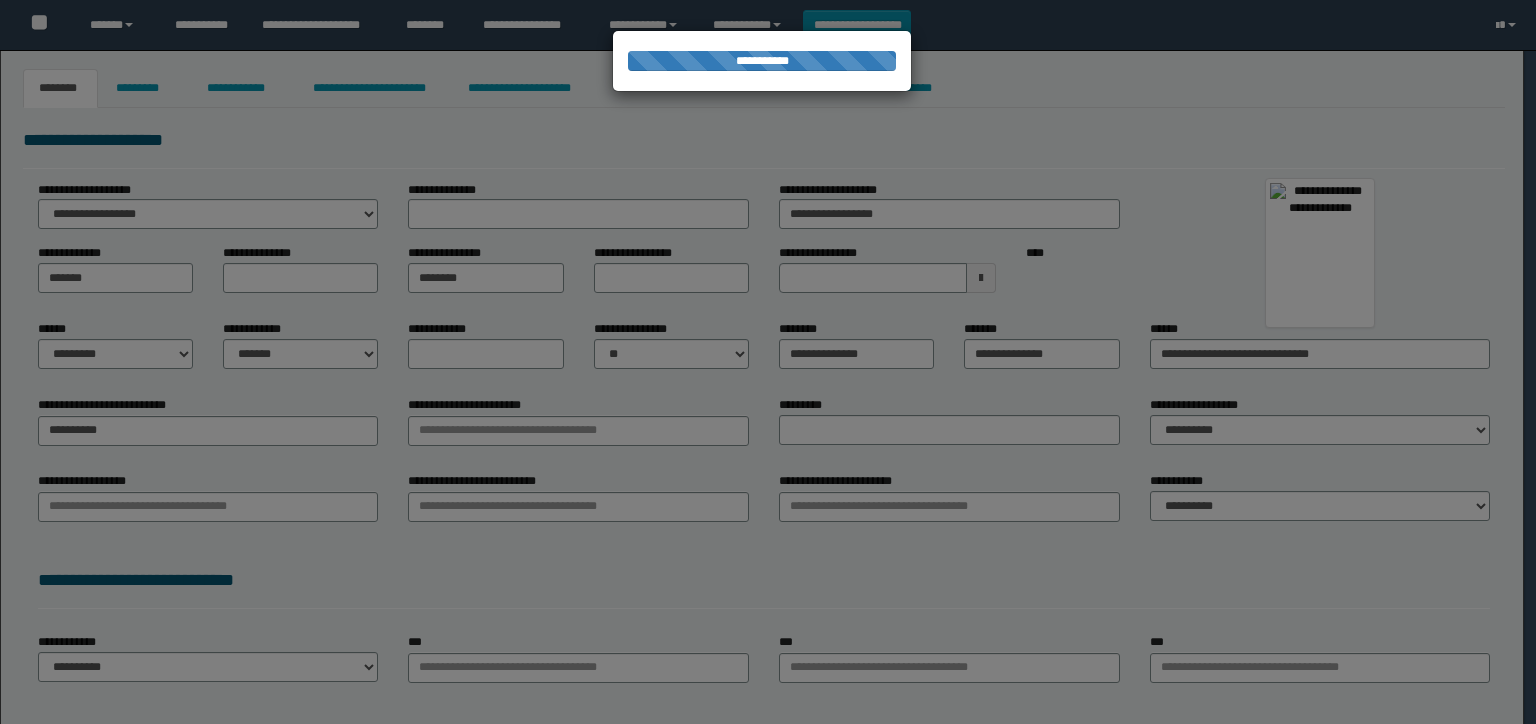 type on "********" 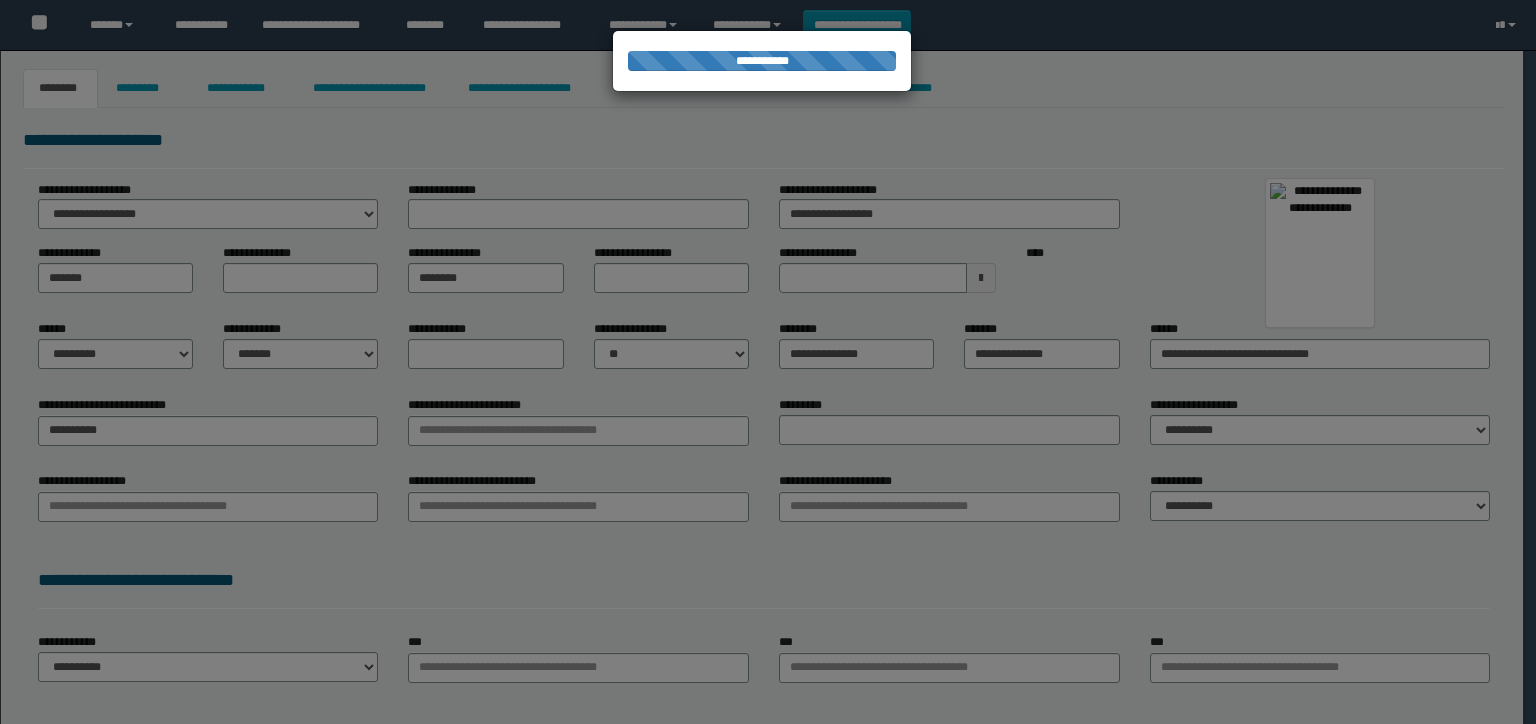 type on "**********" 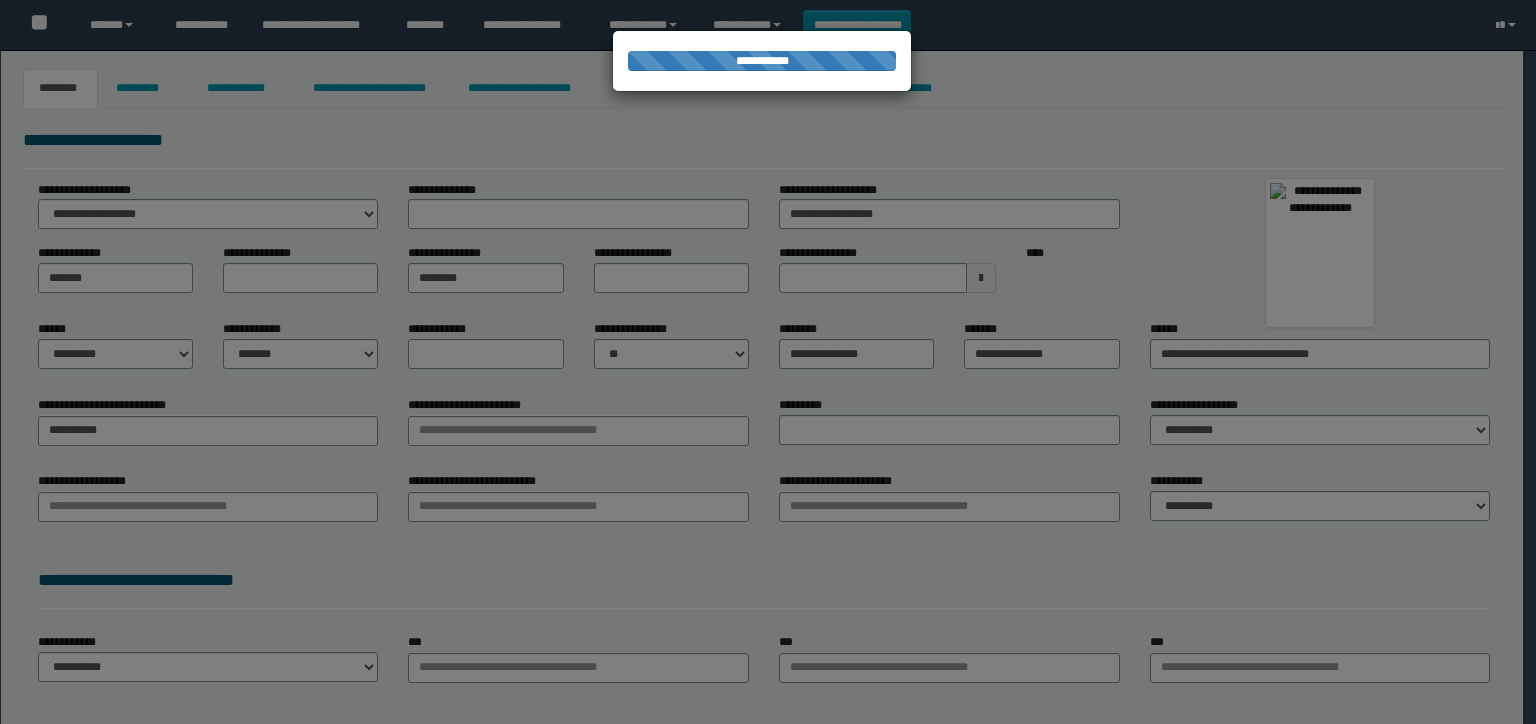 type on "**********" 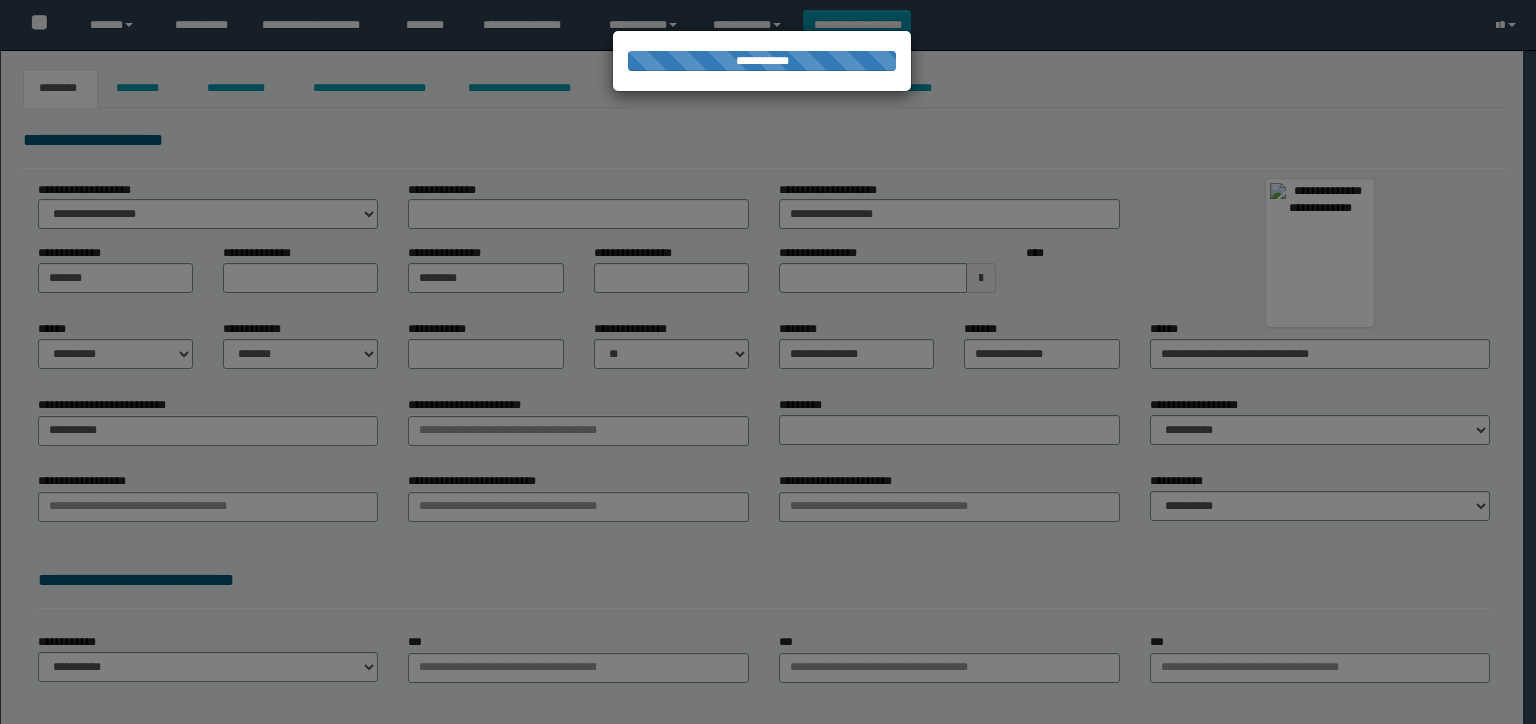 select on "*" 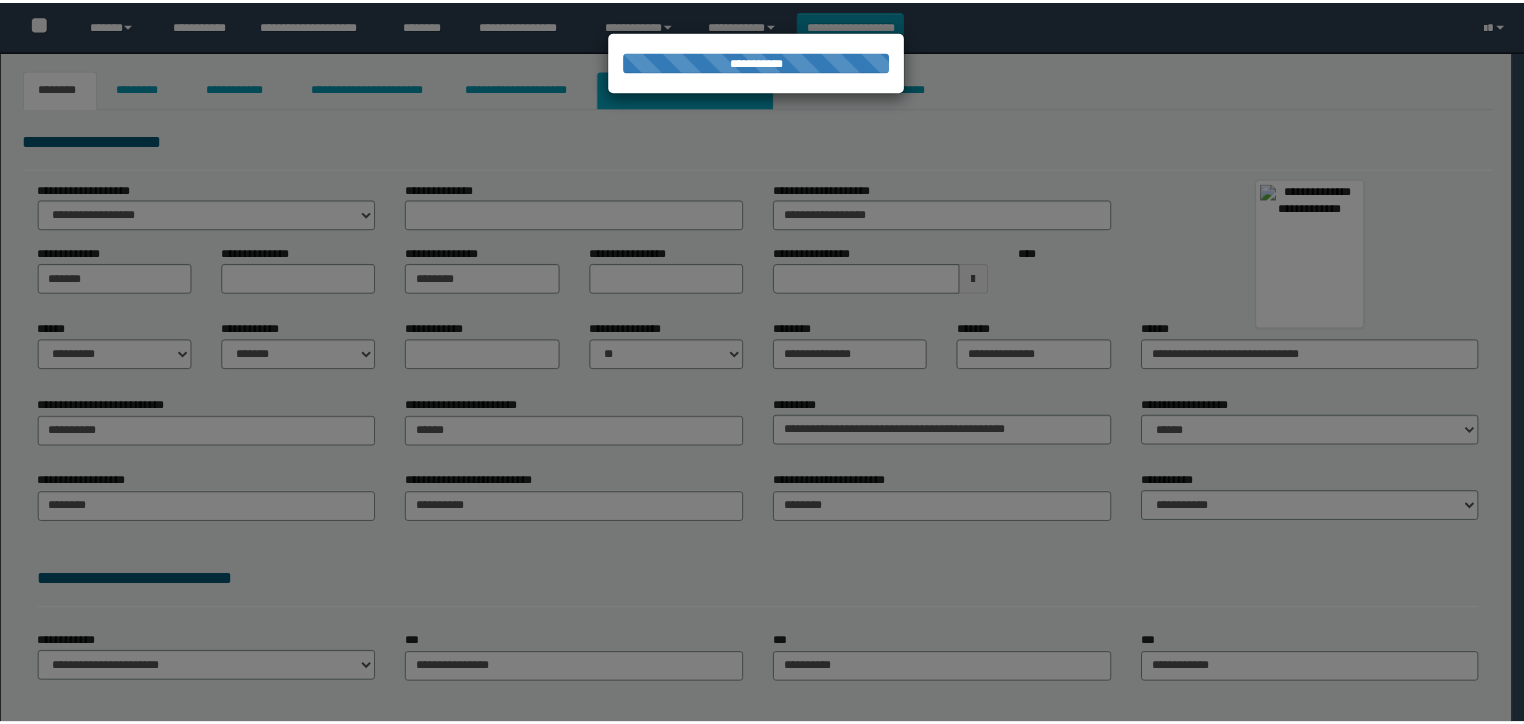 scroll, scrollTop: 0, scrollLeft: 0, axis: both 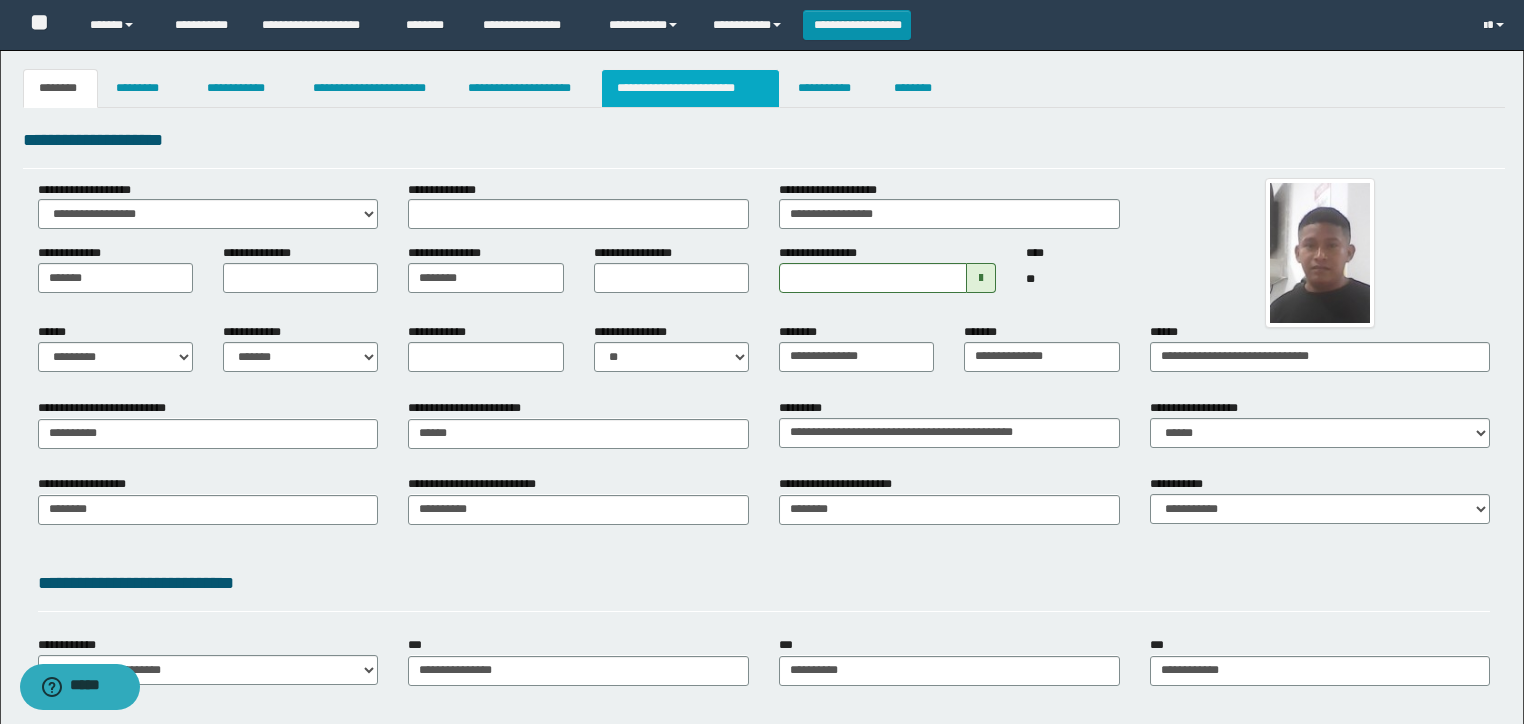 click on "**********" at bounding box center [690, 88] 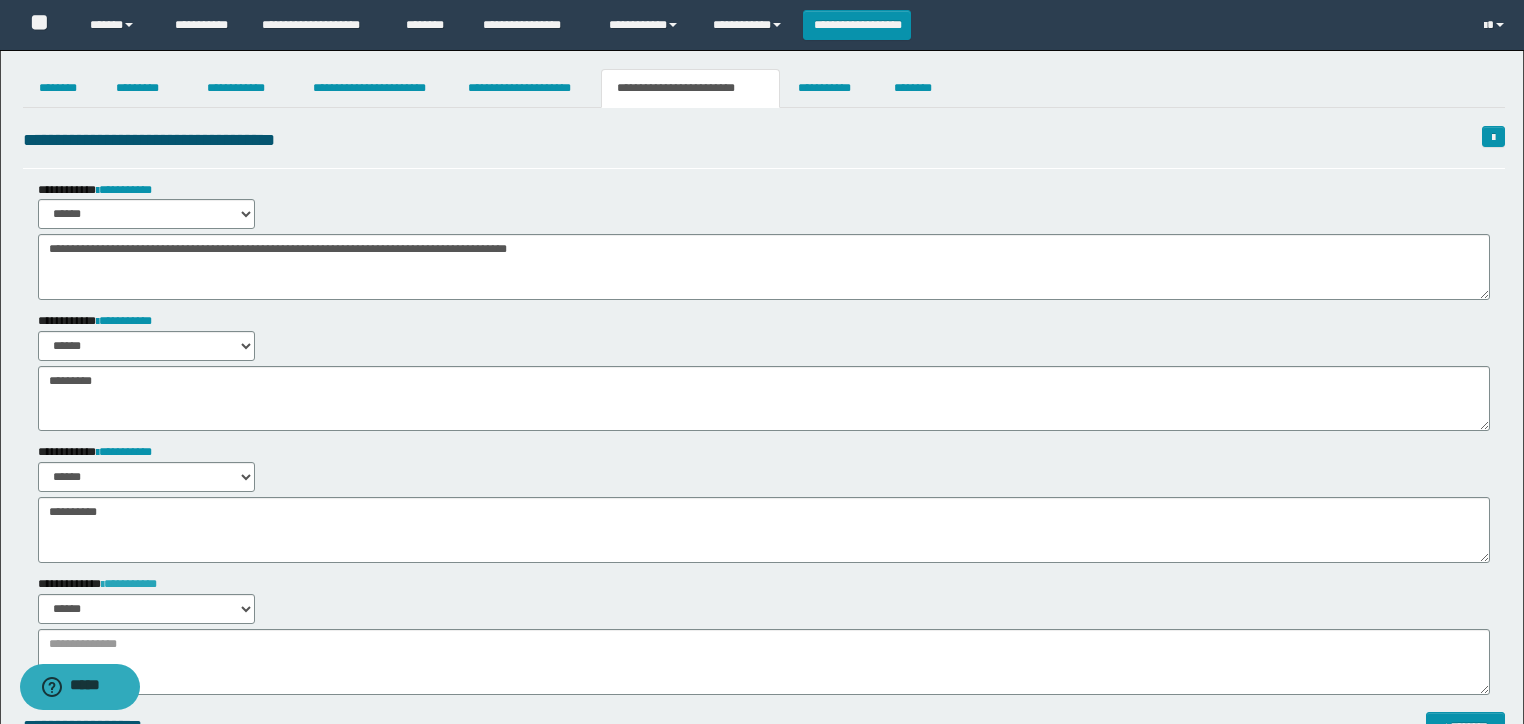 click on "**********" at bounding box center [129, 584] 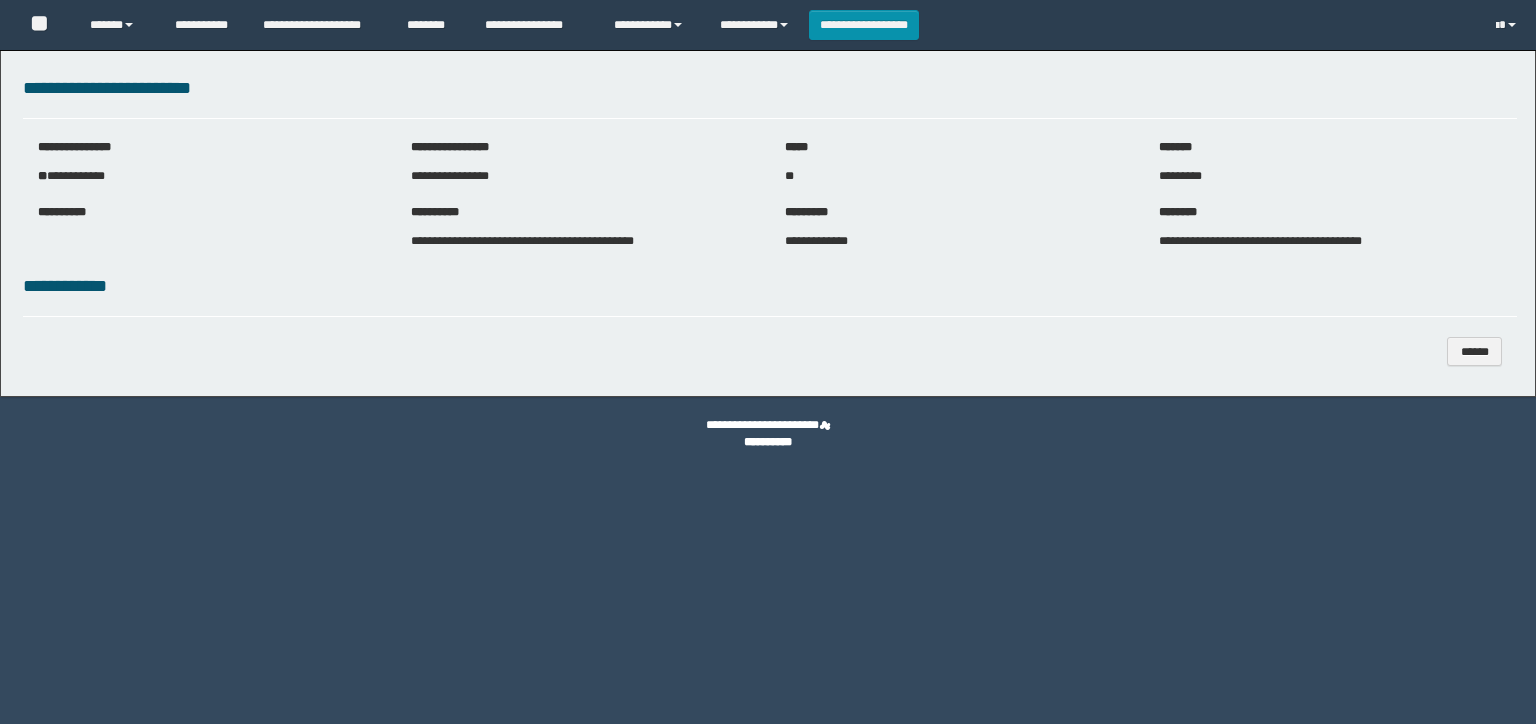 scroll, scrollTop: 0, scrollLeft: 0, axis: both 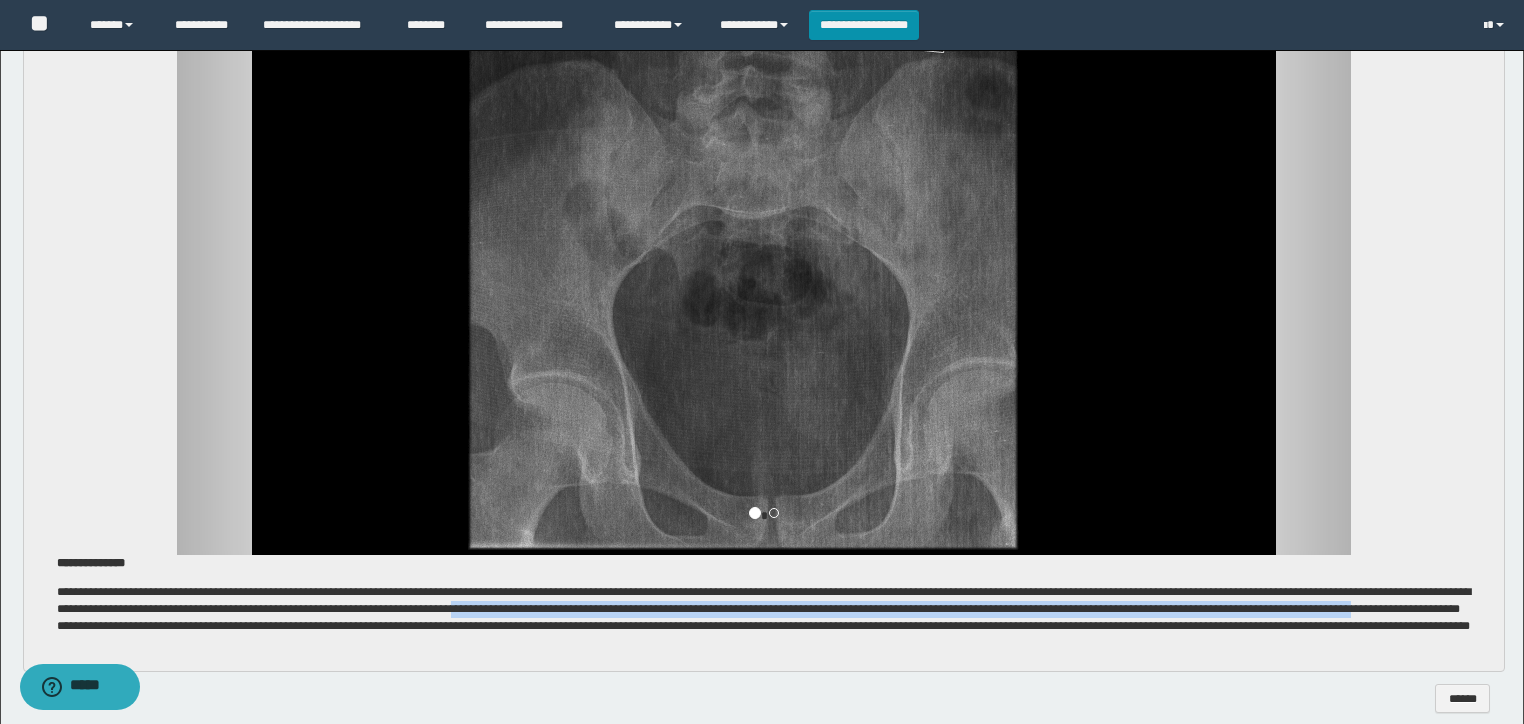 drag, startPoint x: 782, startPoint y: 608, endPoint x: 628, endPoint y: 203, distance: 433.2909 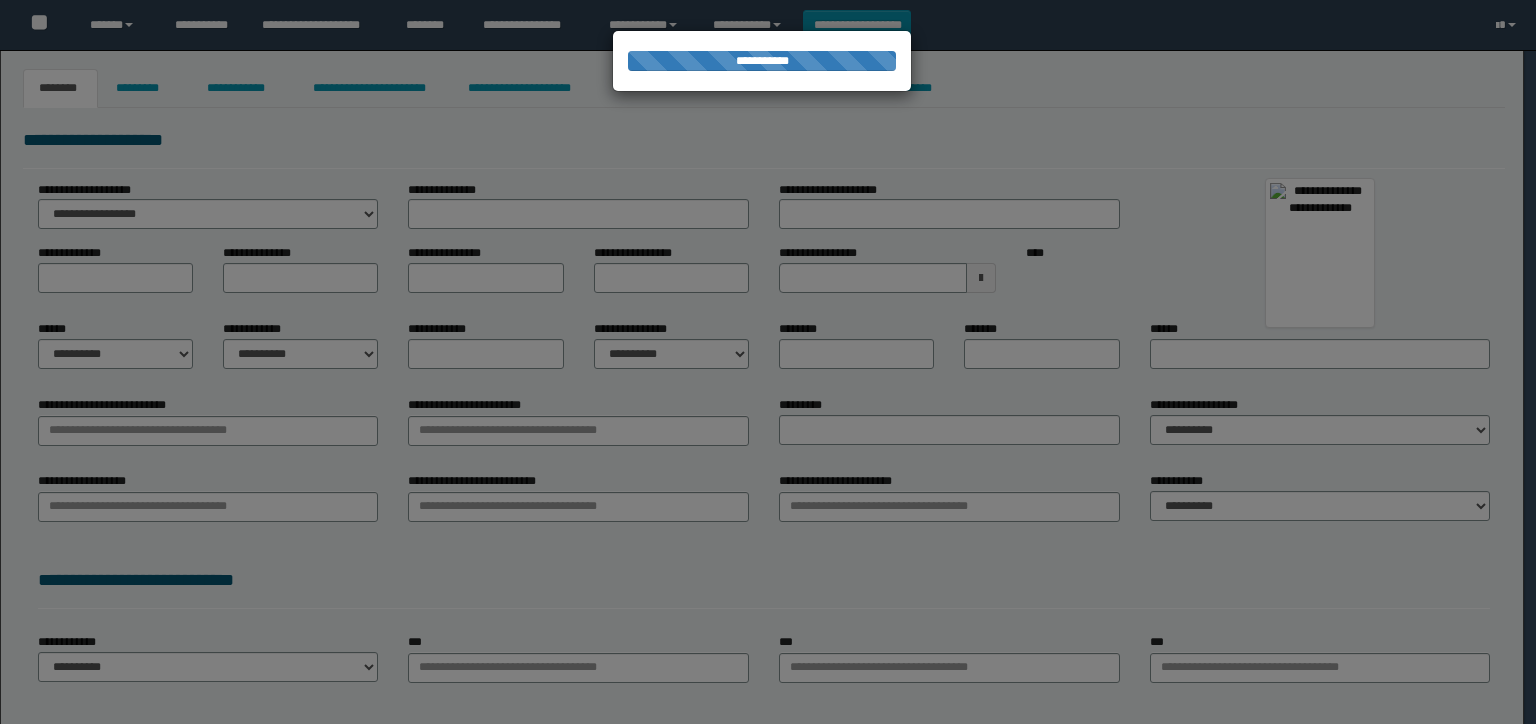 scroll, scrollTop: 0, scrollLeft: 0, axis: both 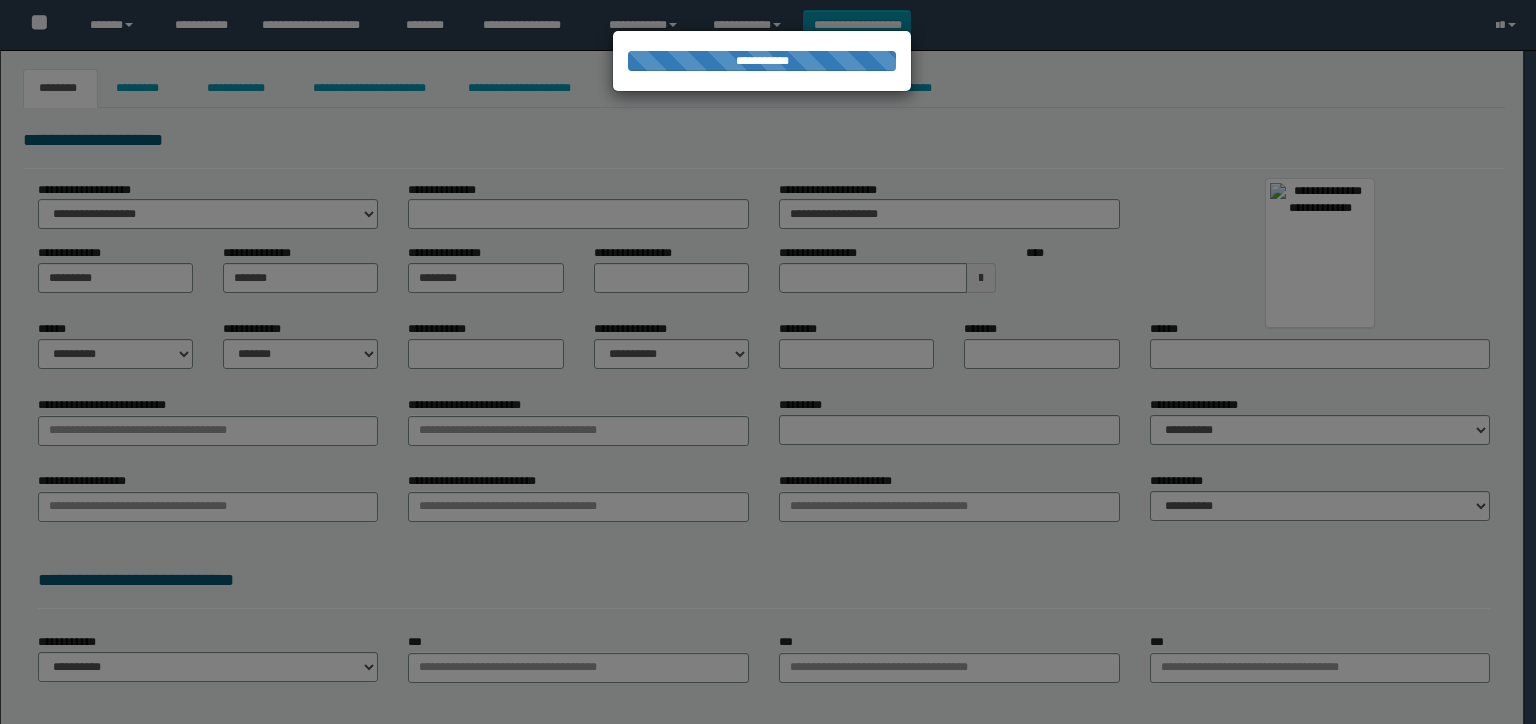 select on "*" 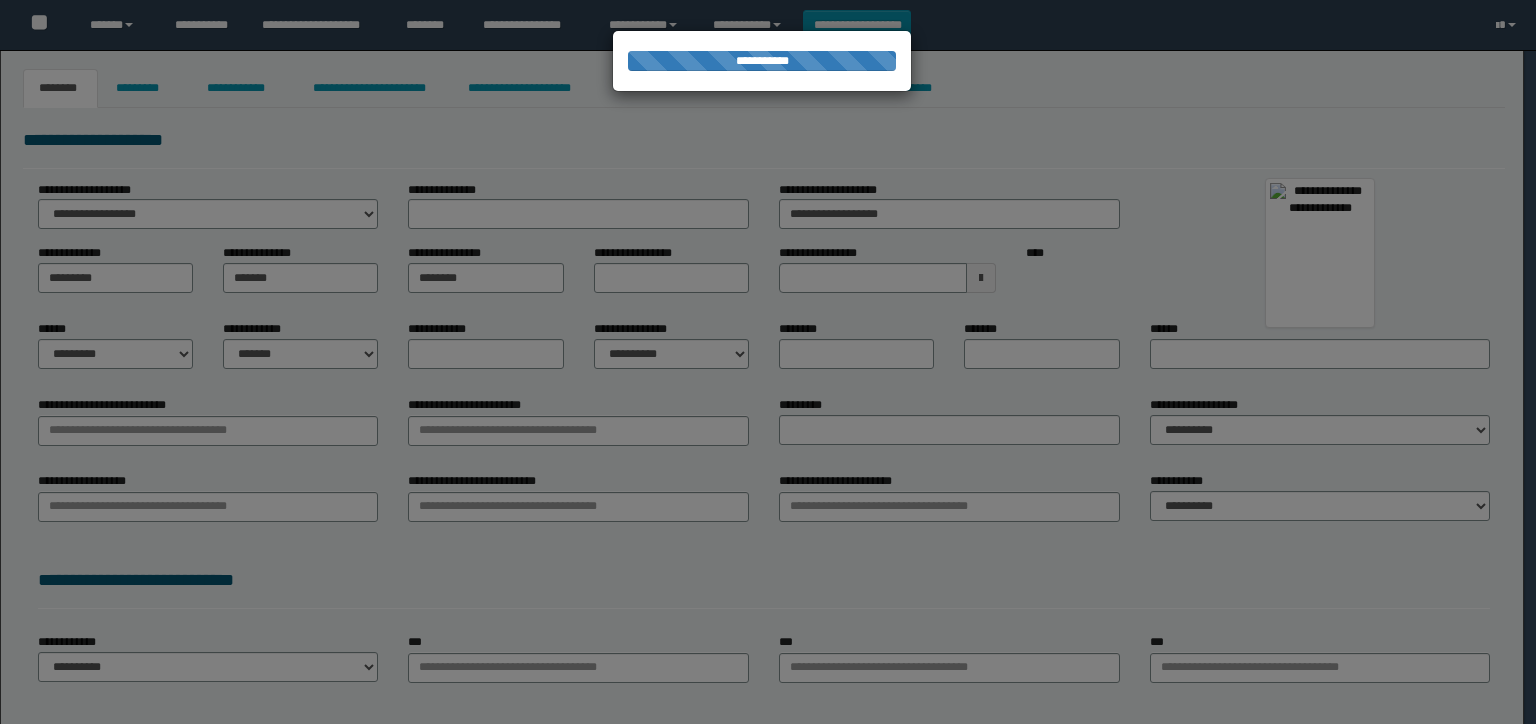 type on "**********" 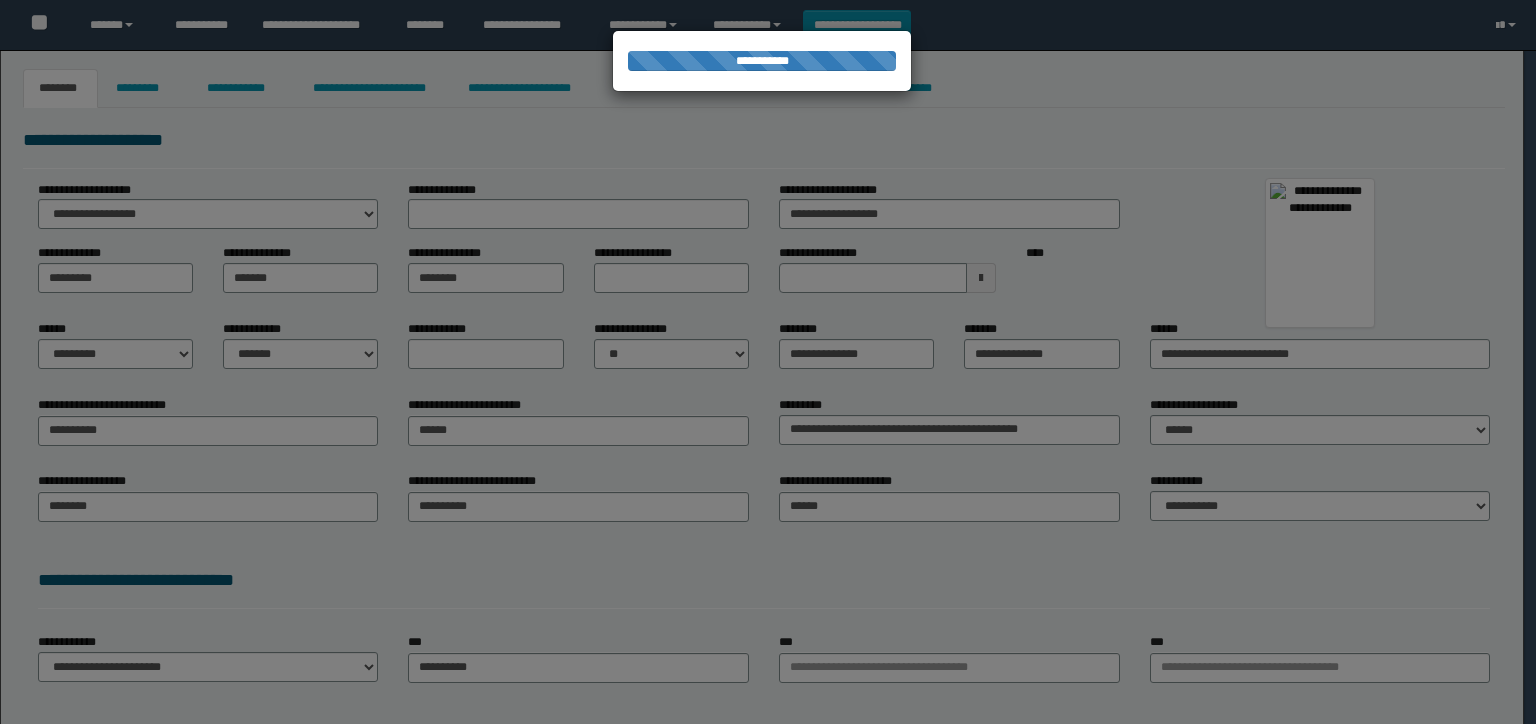 type on "**********" 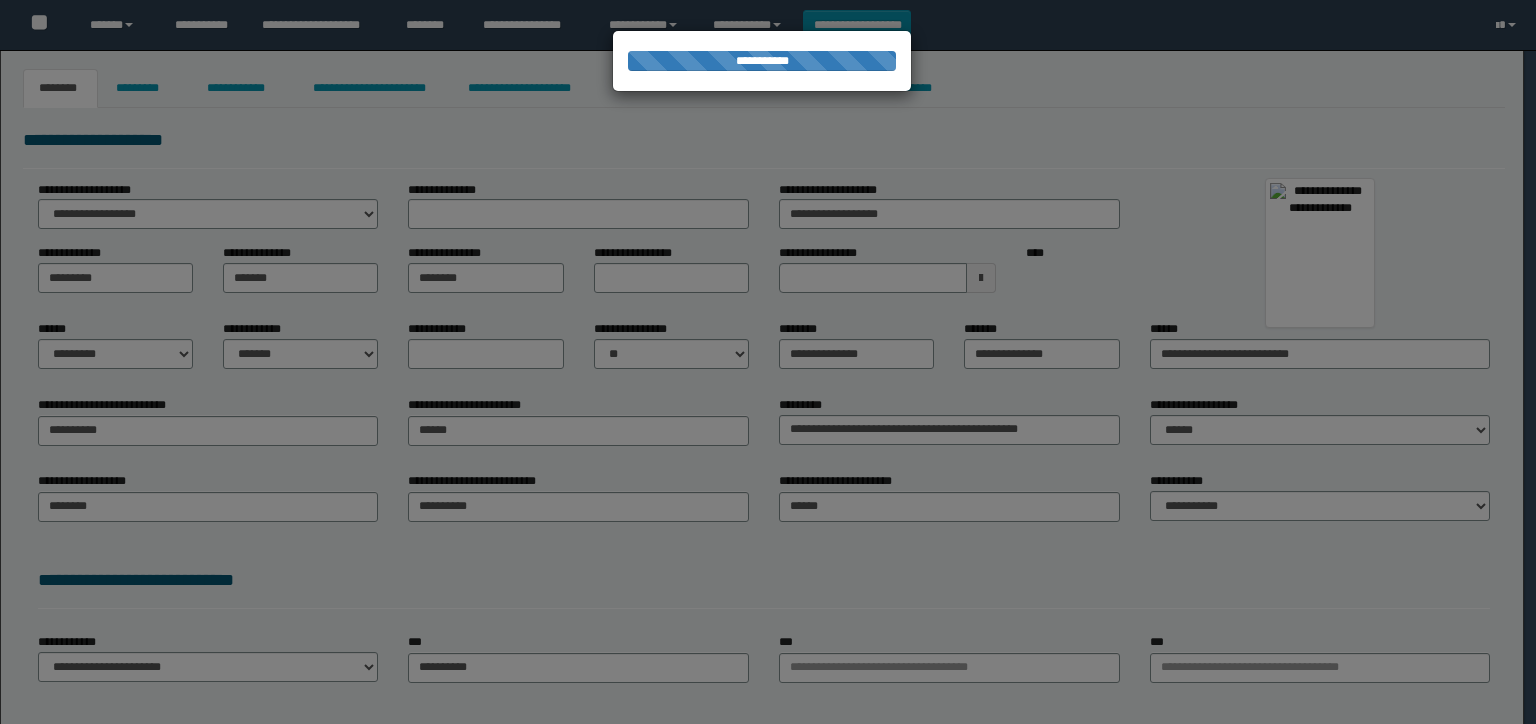 type on "**********" 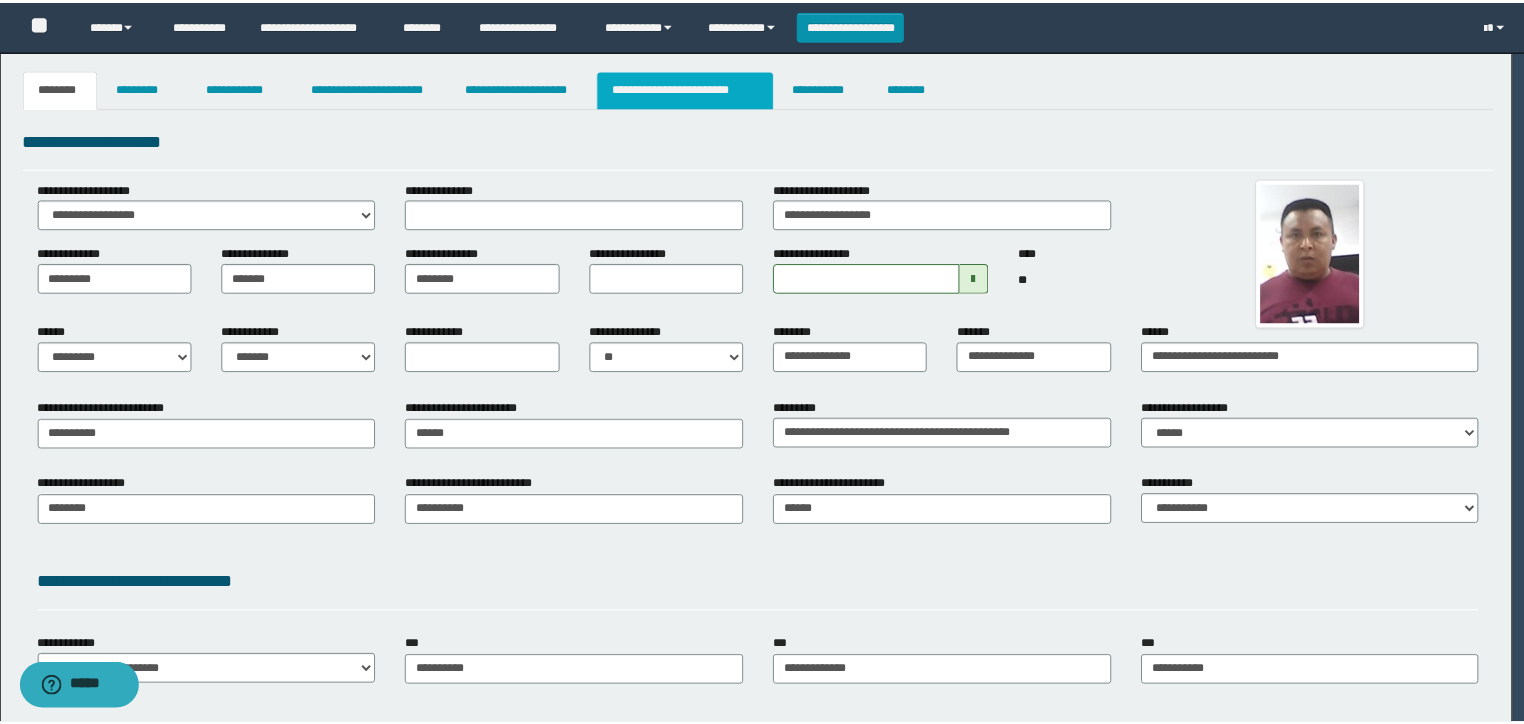 scroll, scrollTop: 0, scrollLeft: 0, axis: both 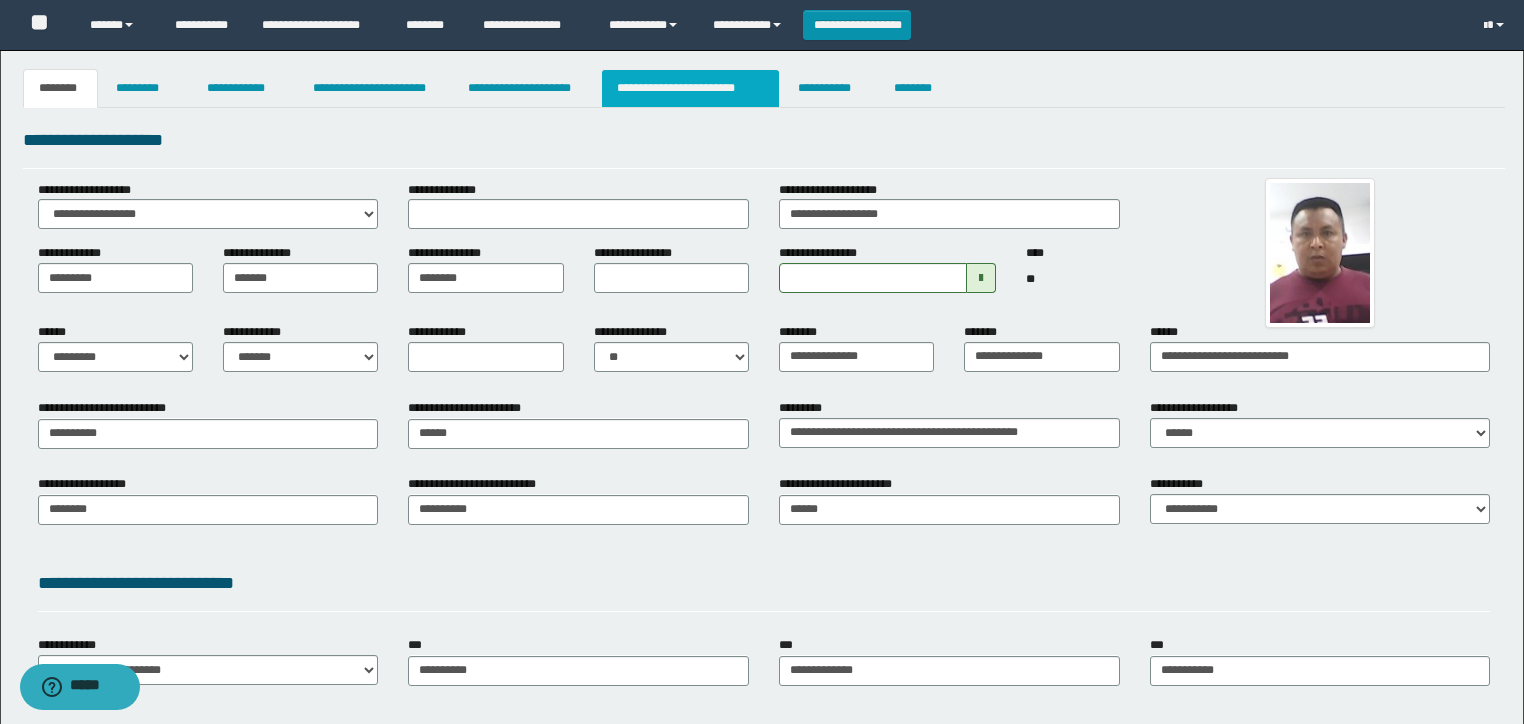 click on "**********" at bounding box center [690, 88] 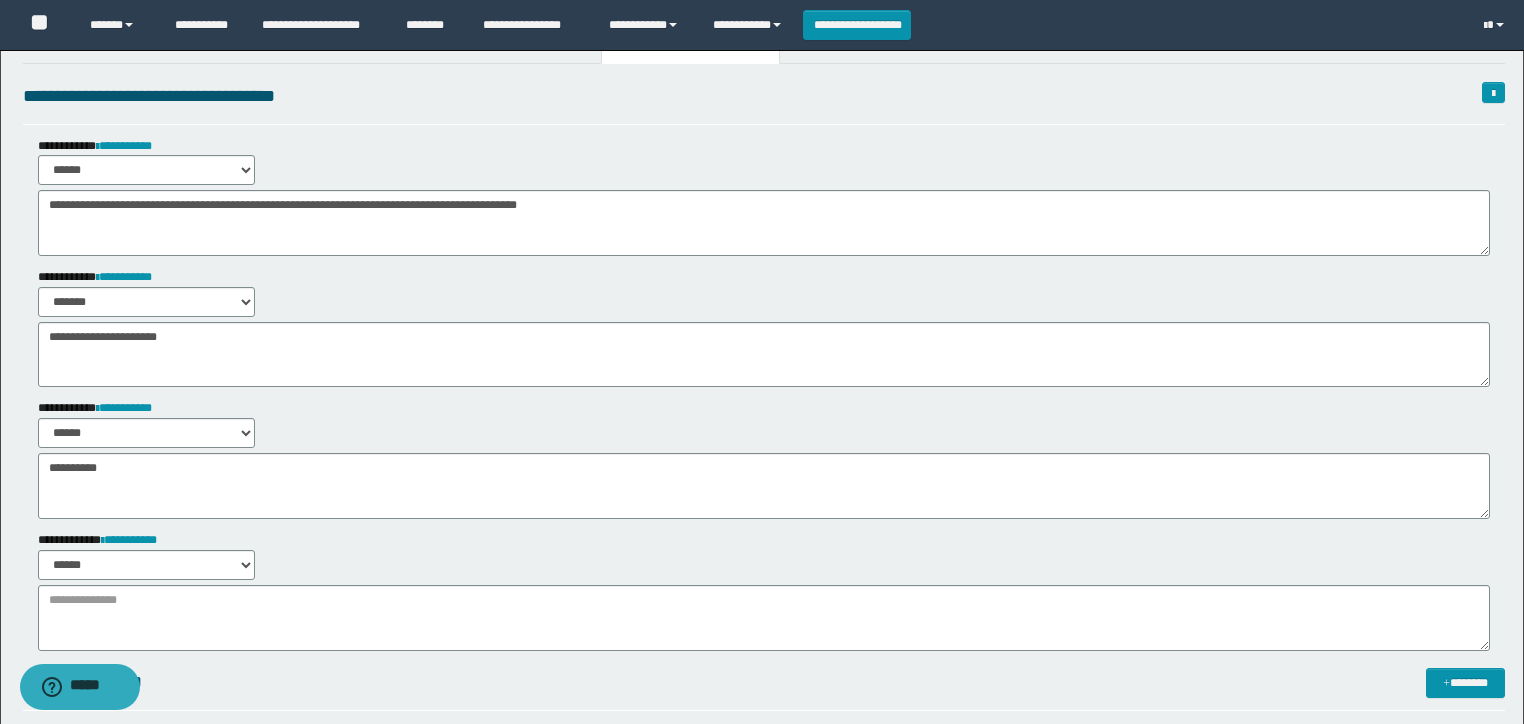 scroll, scrollTop: 320, scrollLeft: 0, axis: vertical 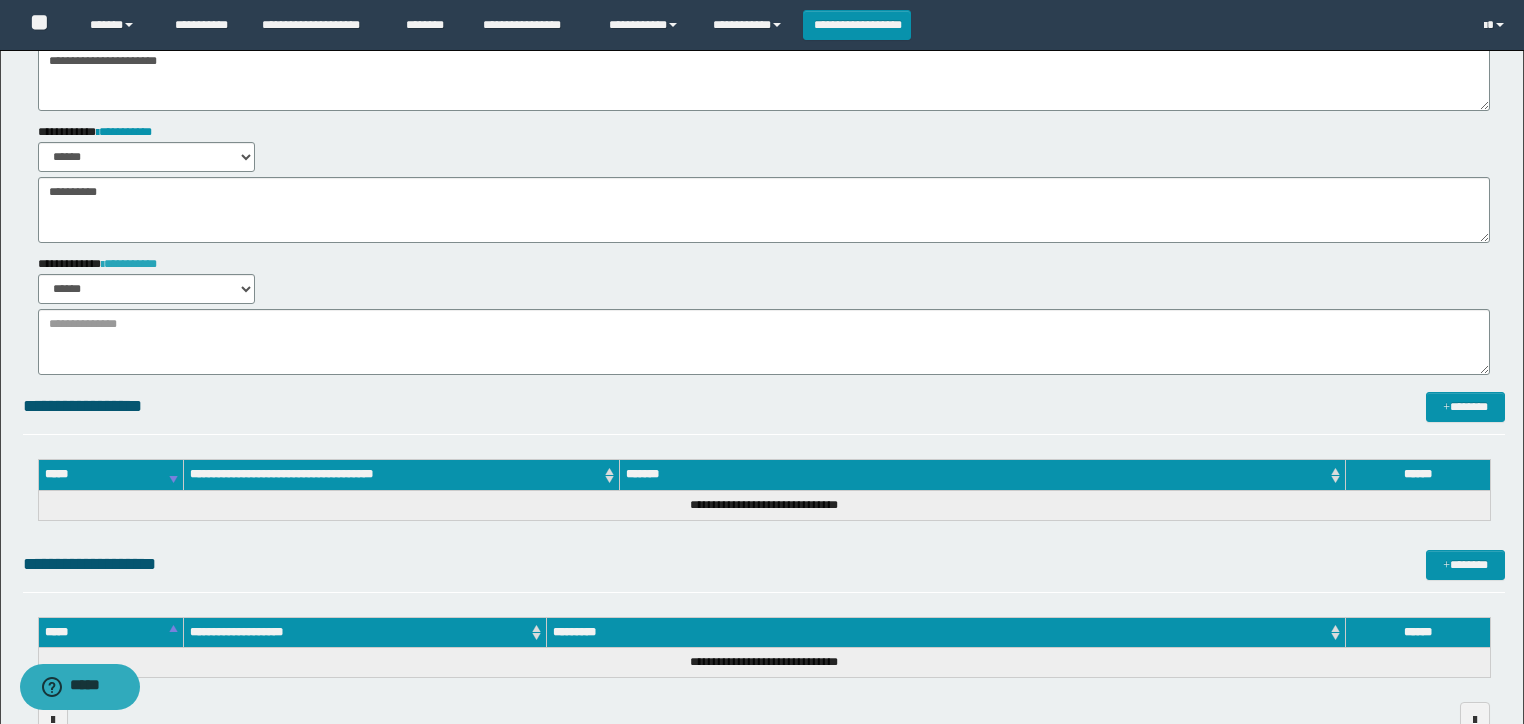 click on "**********" at bounding box center (129, 264) 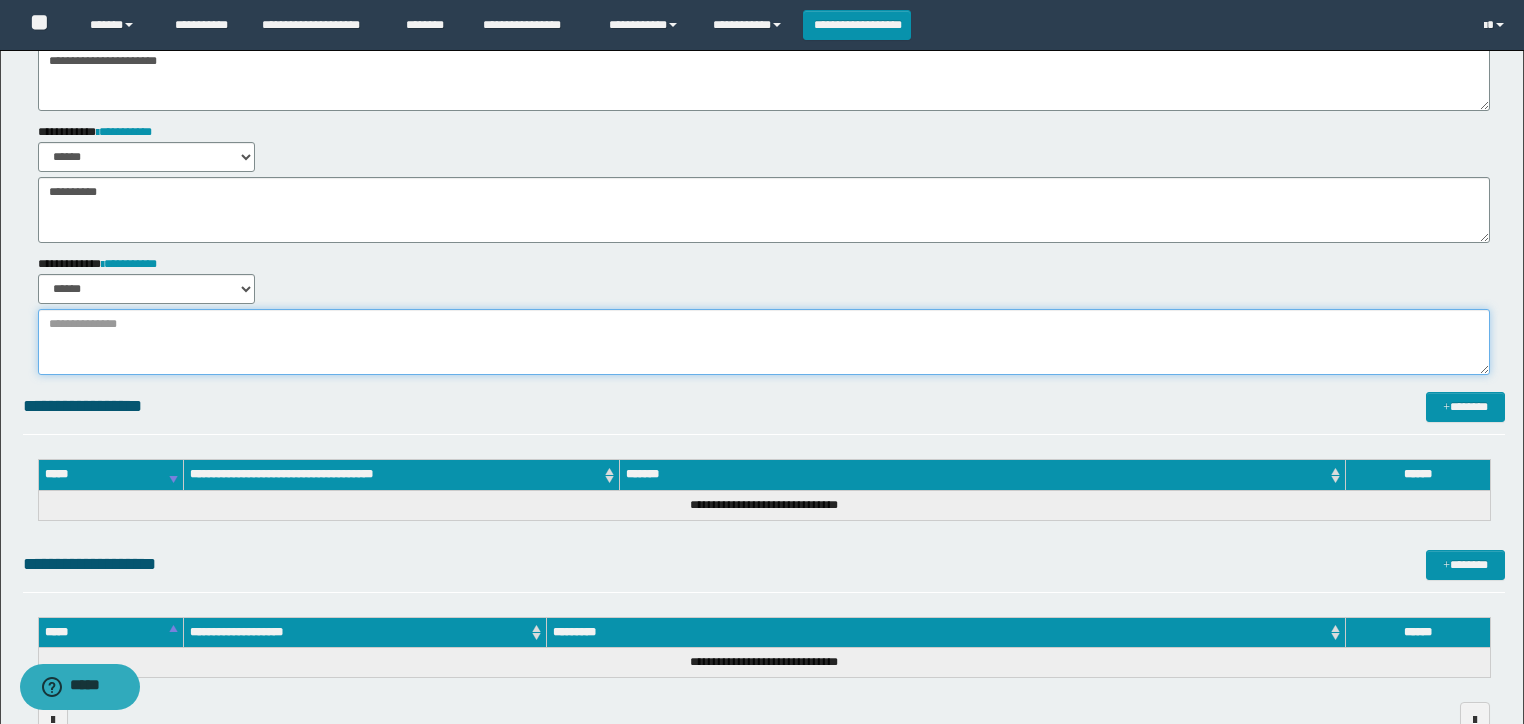 click at bounding box center (764, 342) 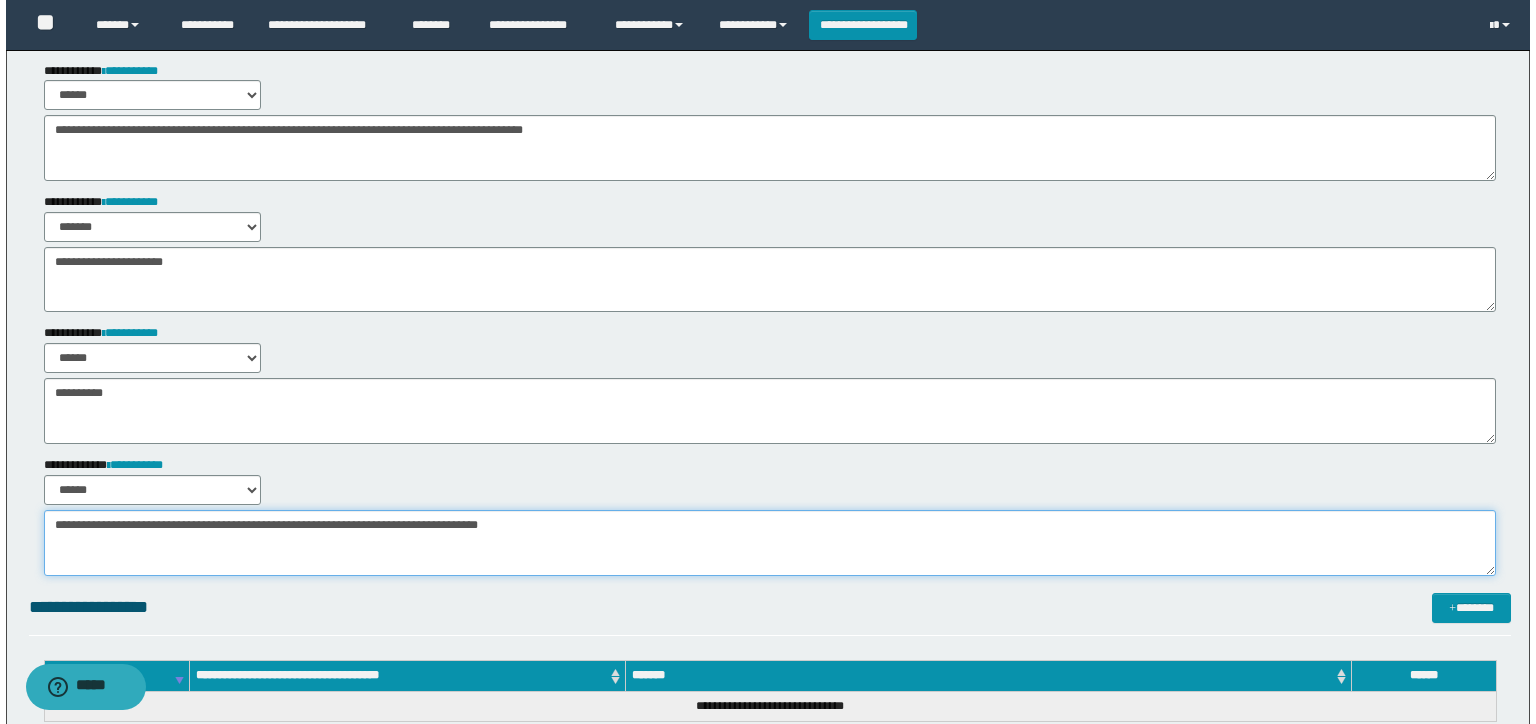 scroll, scrollTop: 0, scrollLeft: 0, axis: both 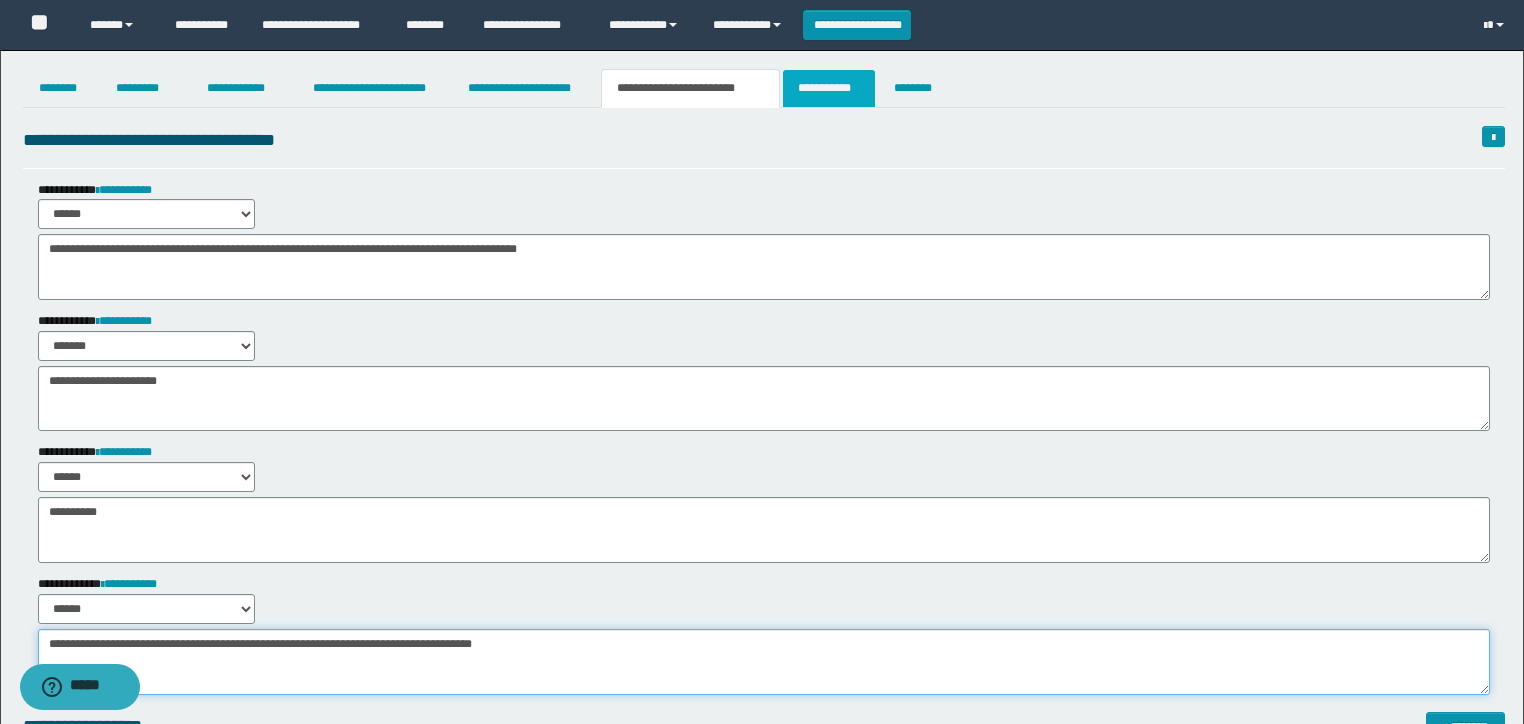 type on "**********" 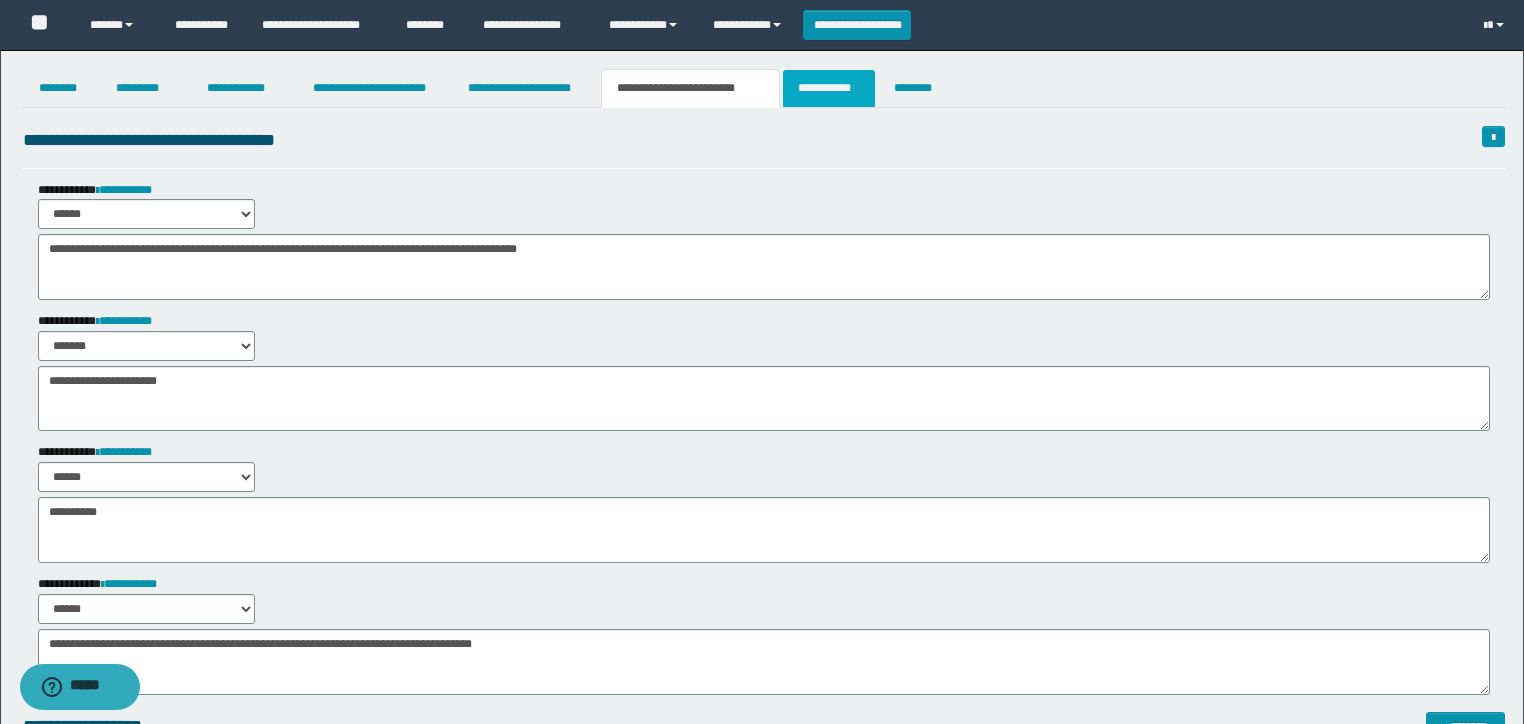 click on "**********" at bounding box center [829, 88] 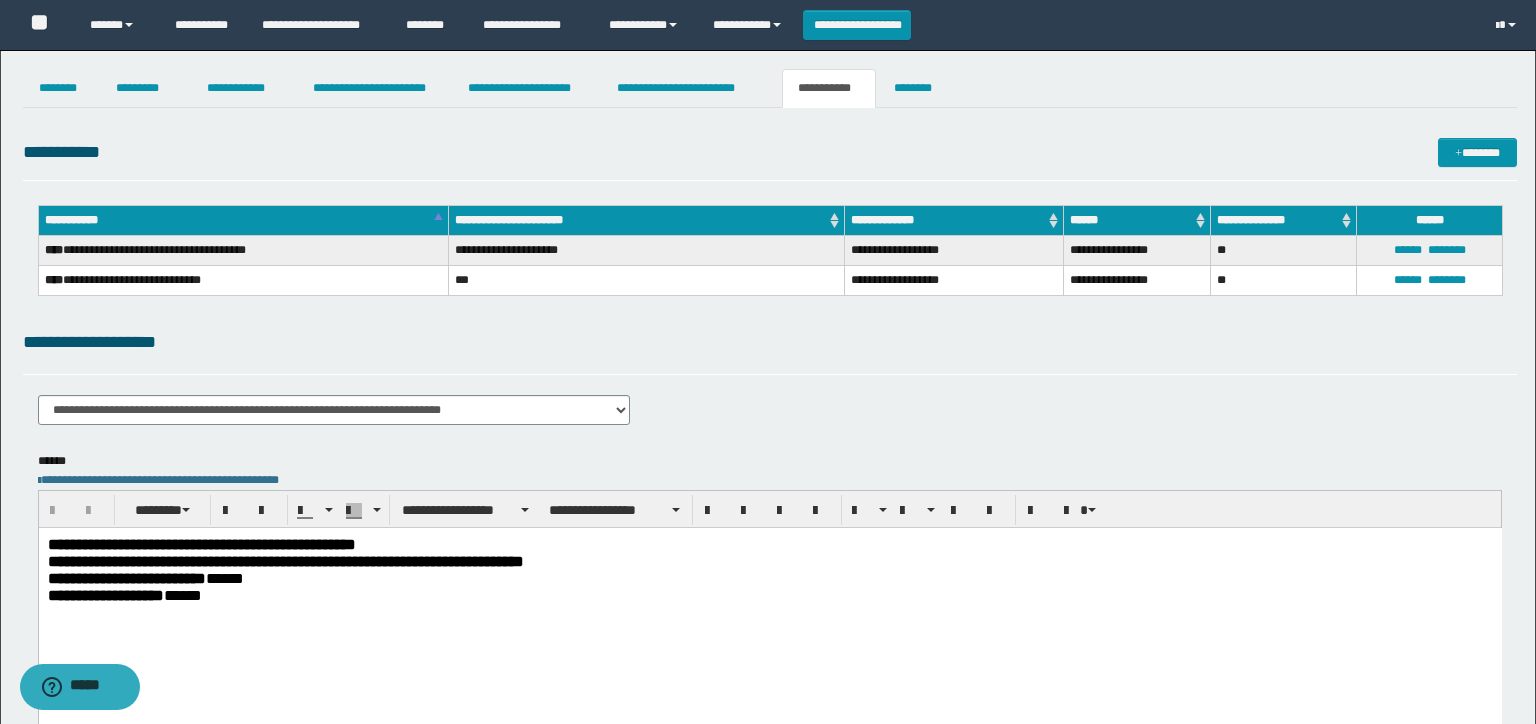 scroll, scrollTop: 0, scrollLeft: 0, axis: both 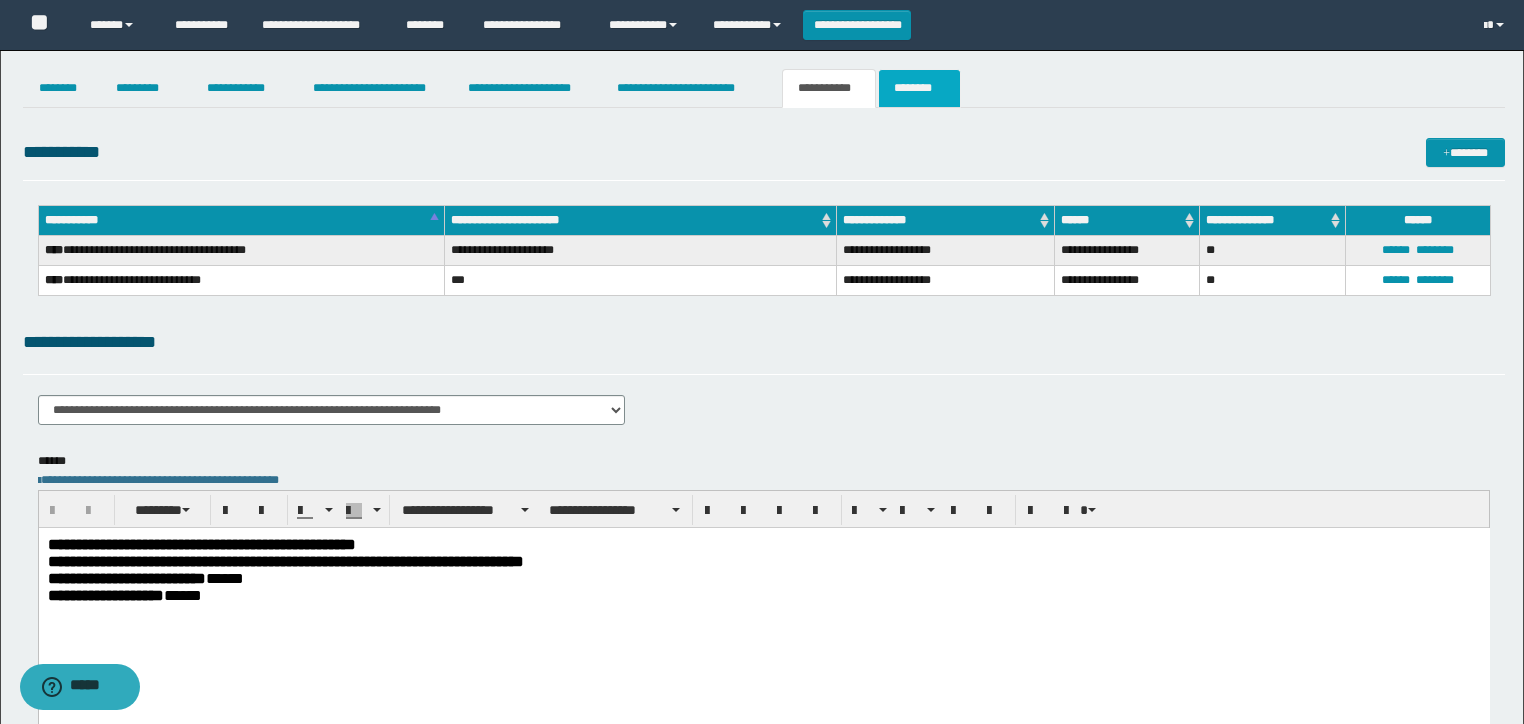 click on "********" at bounding box center (919, 88) 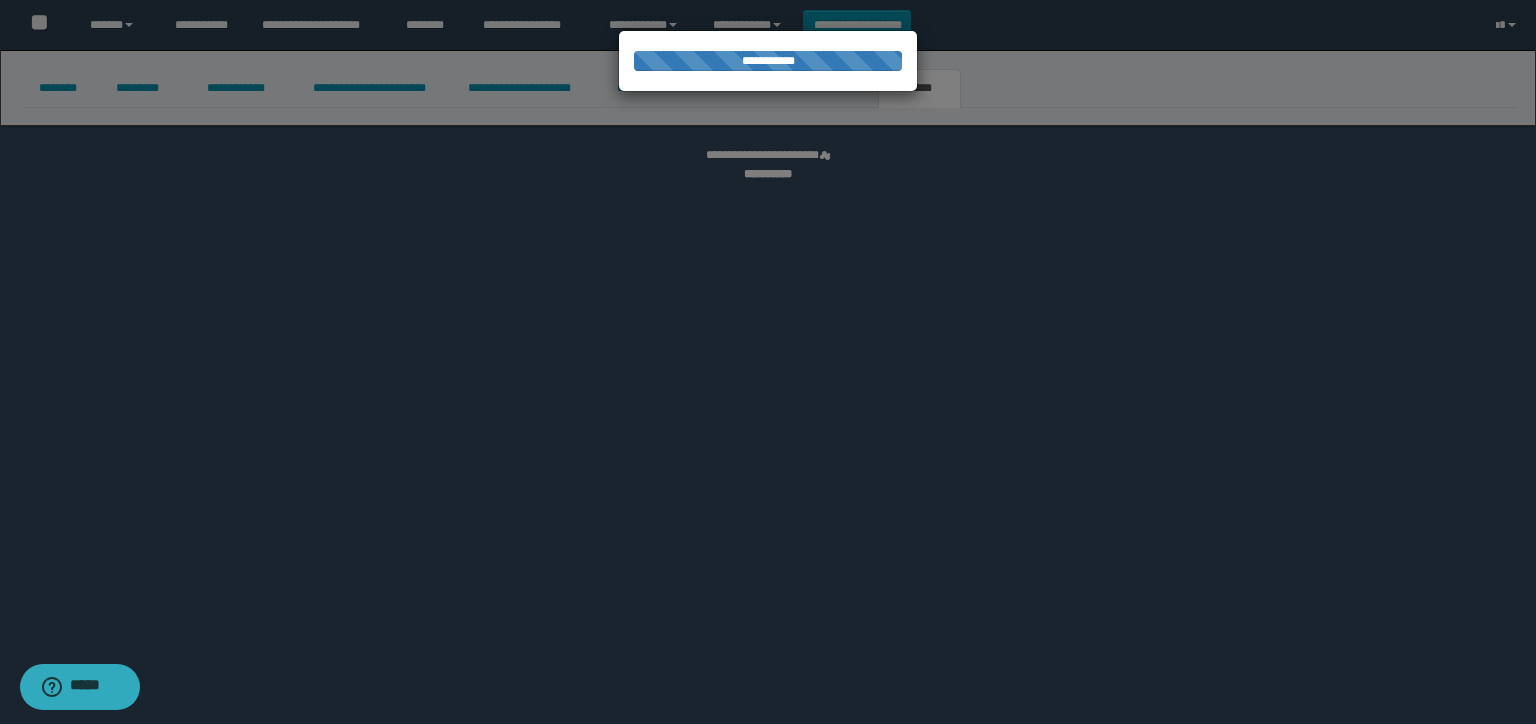 select on "****" 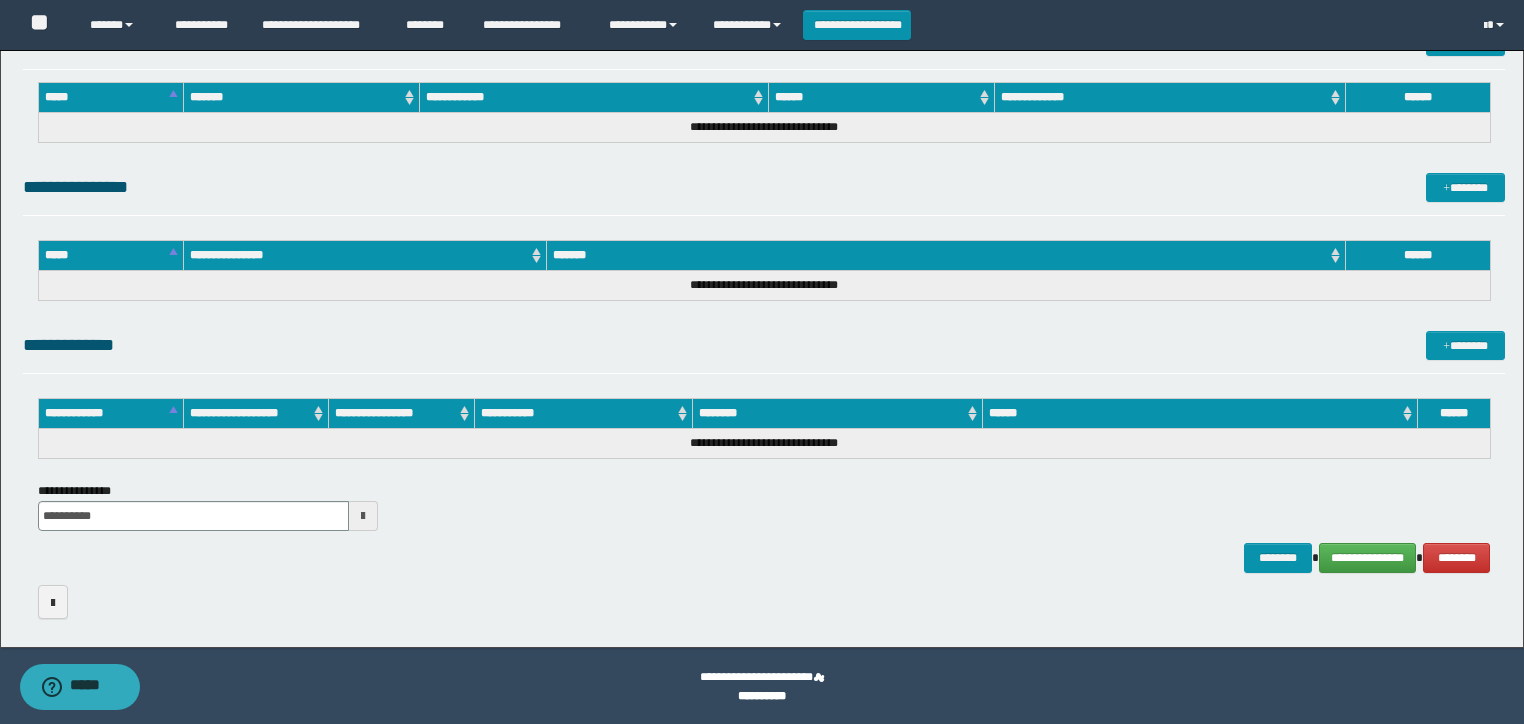 scroll, scrollTop: 1526, scrollLeft: 0, axis: vertical 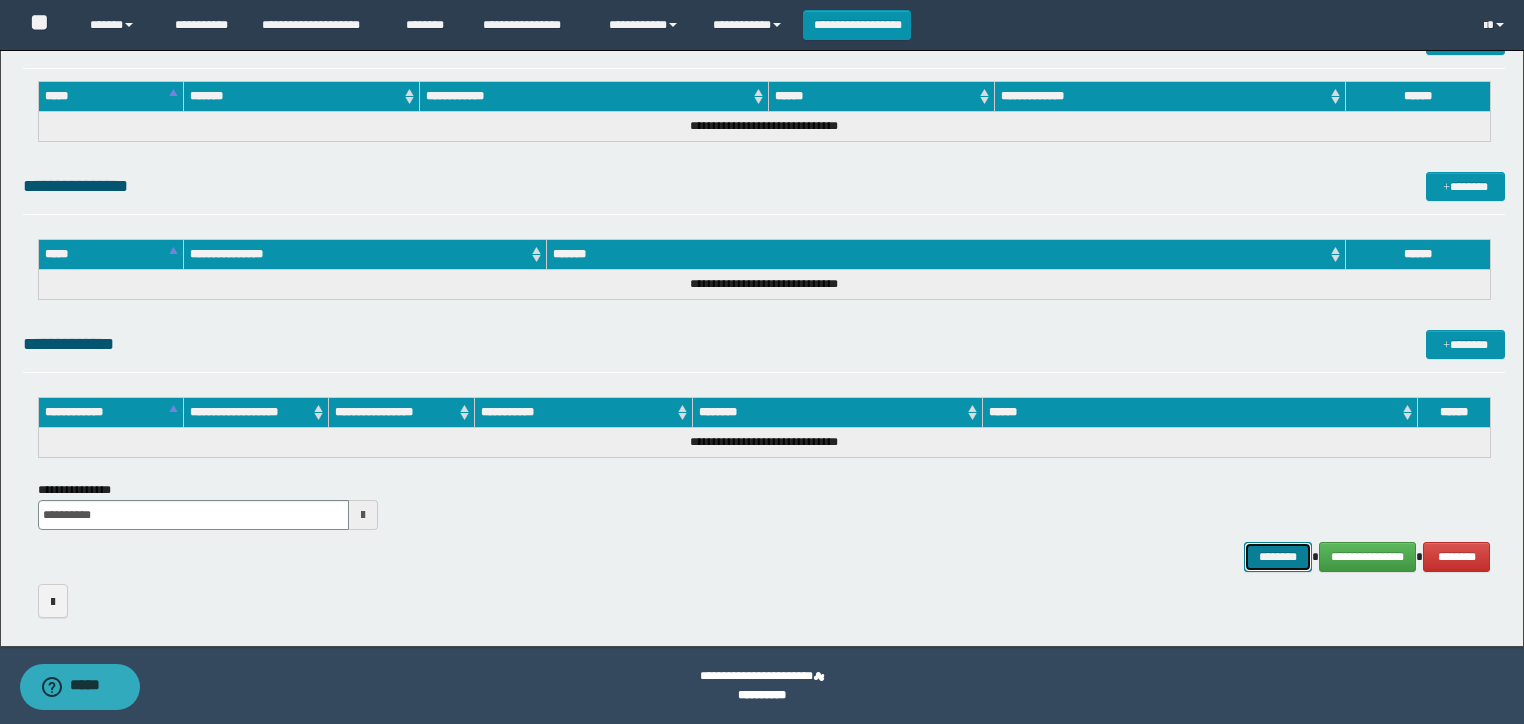 click on "********" at bounding box center [1277, 557] 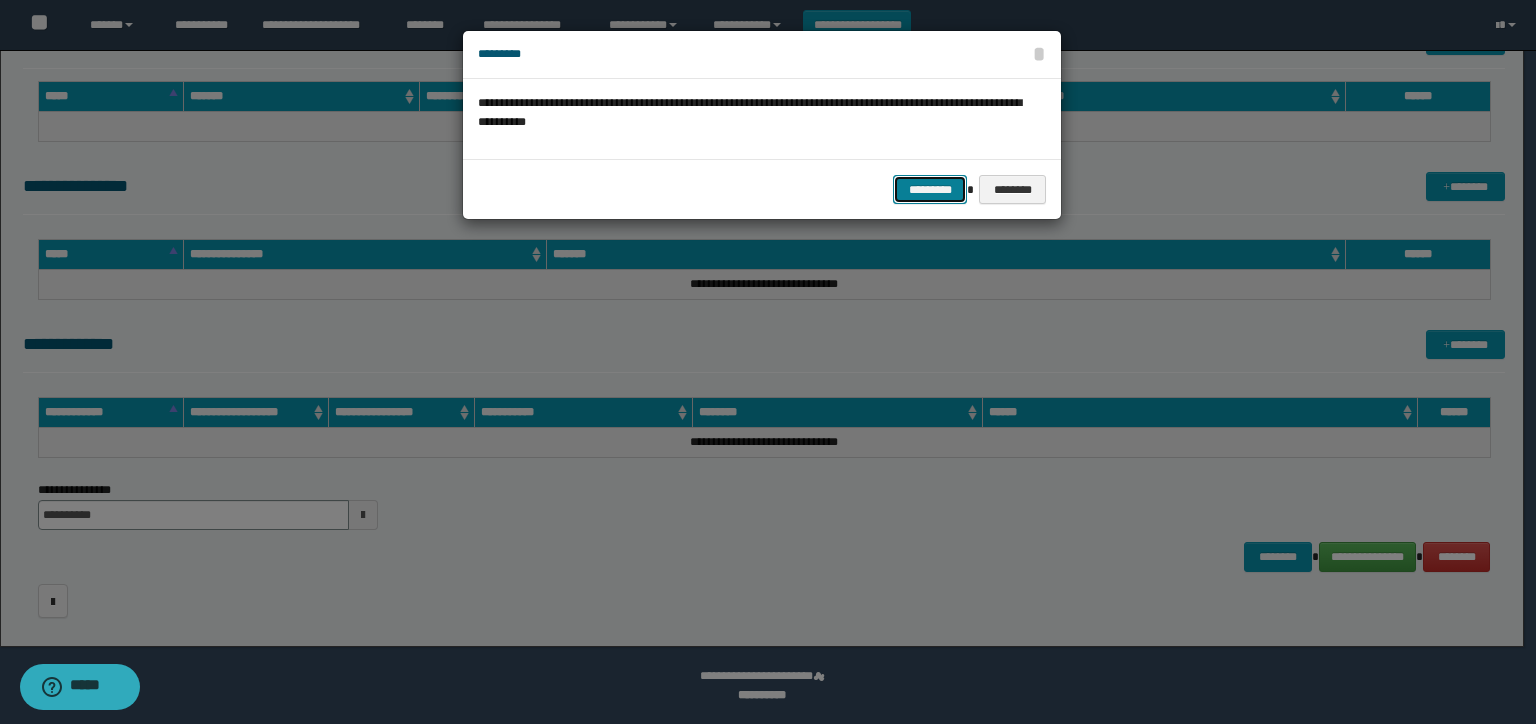 click on "*********" at bounding box center (930, 190) 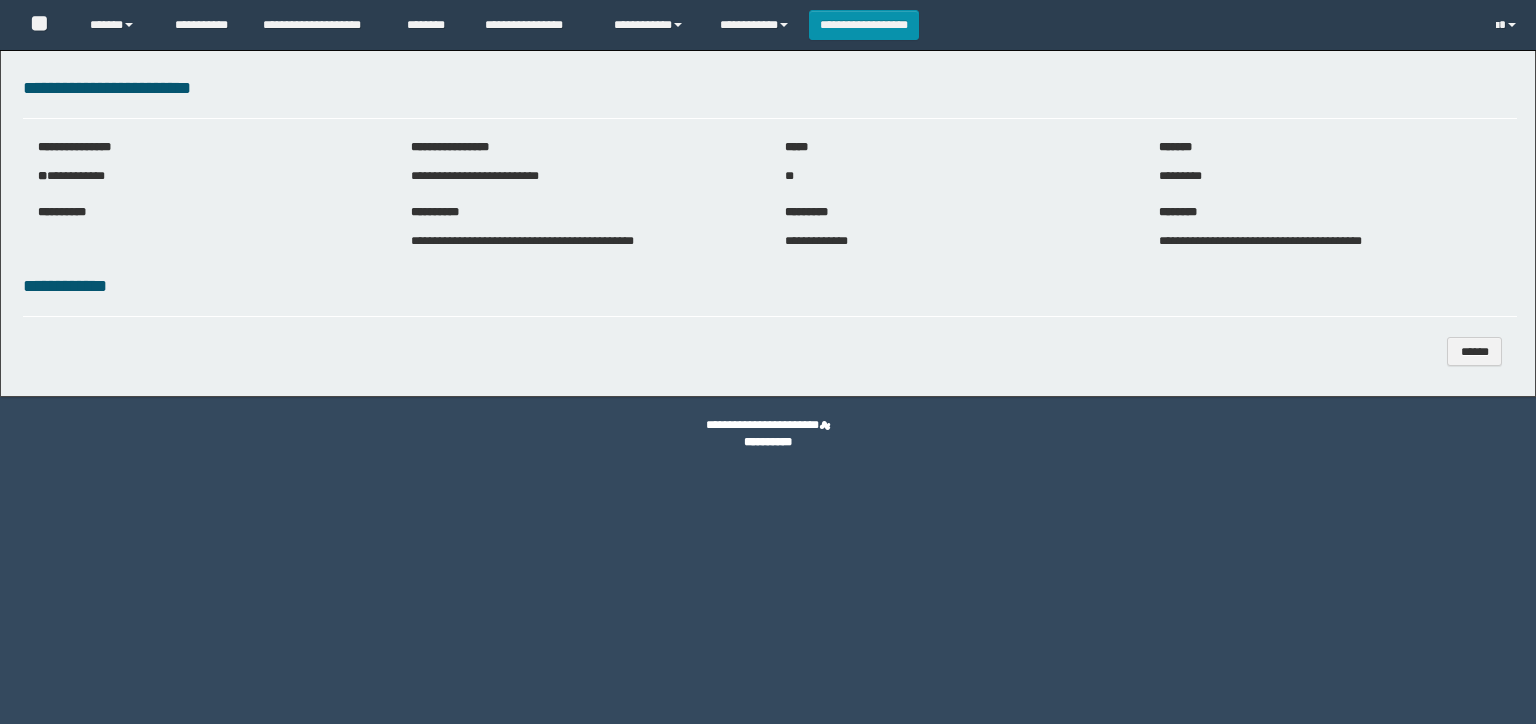 scroll, scrollTop: 0, scrollLeft: 0, axis: both 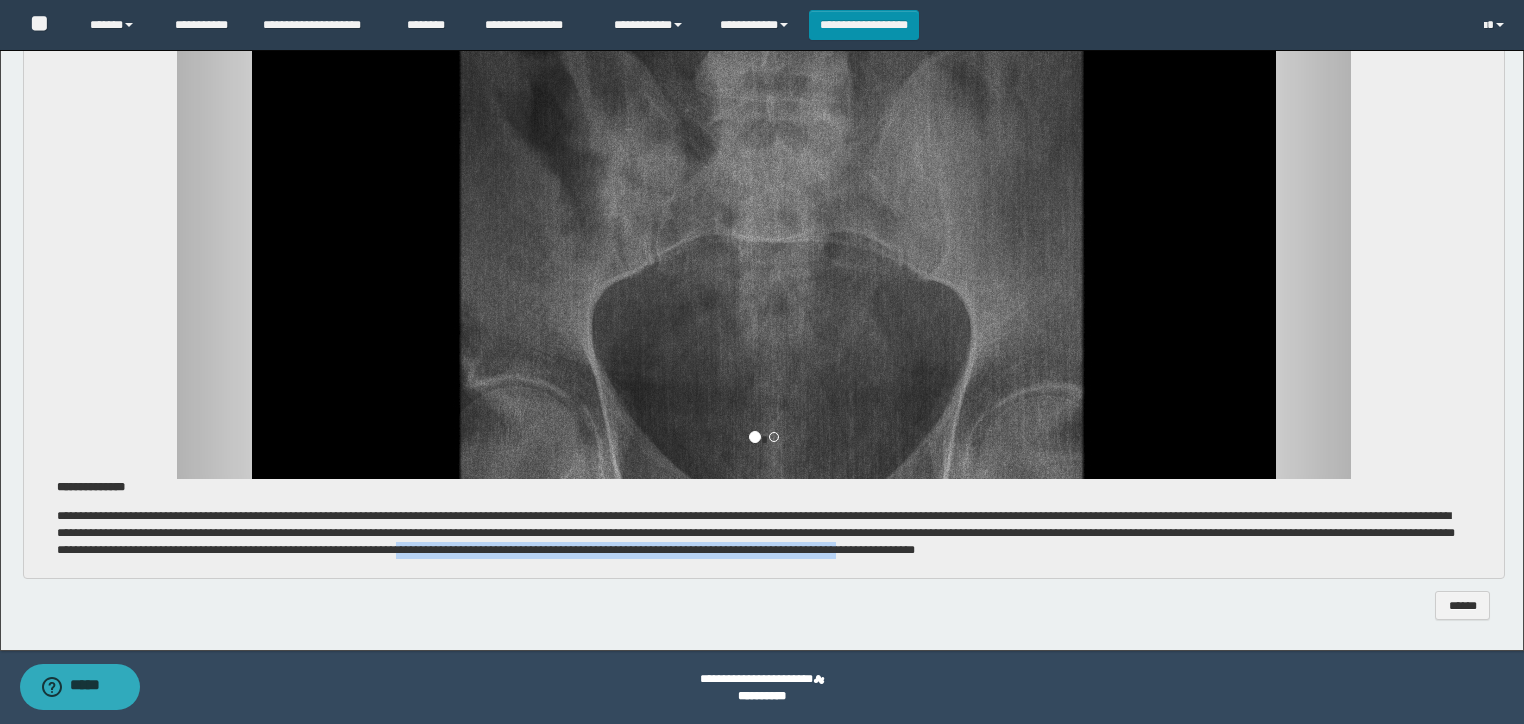 drag, startPoint x: 916, startPoint y: 550, endPoint x: 1367, endPoint y: 552, distance: 451.00443 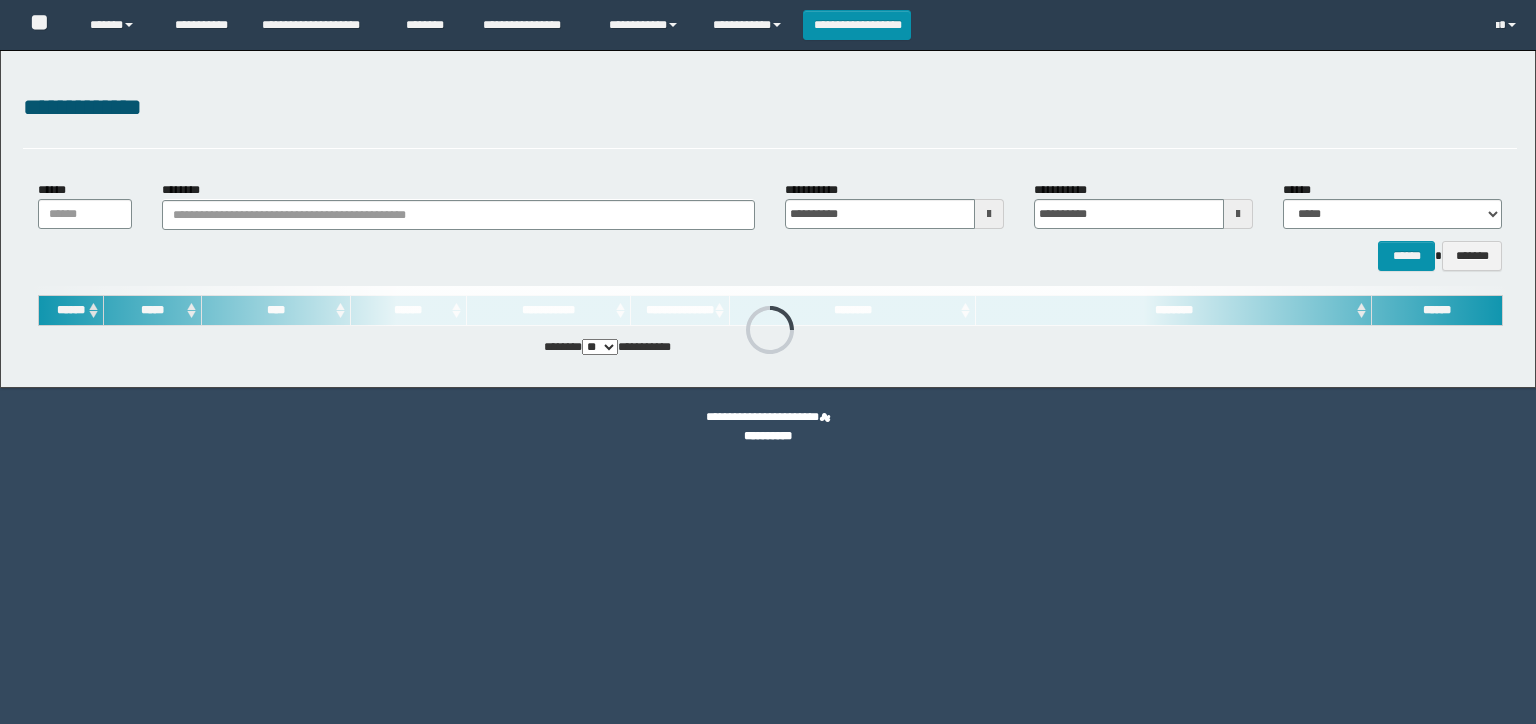 scroll, scrollTop: 0, scrollLeft: 0, axis: both 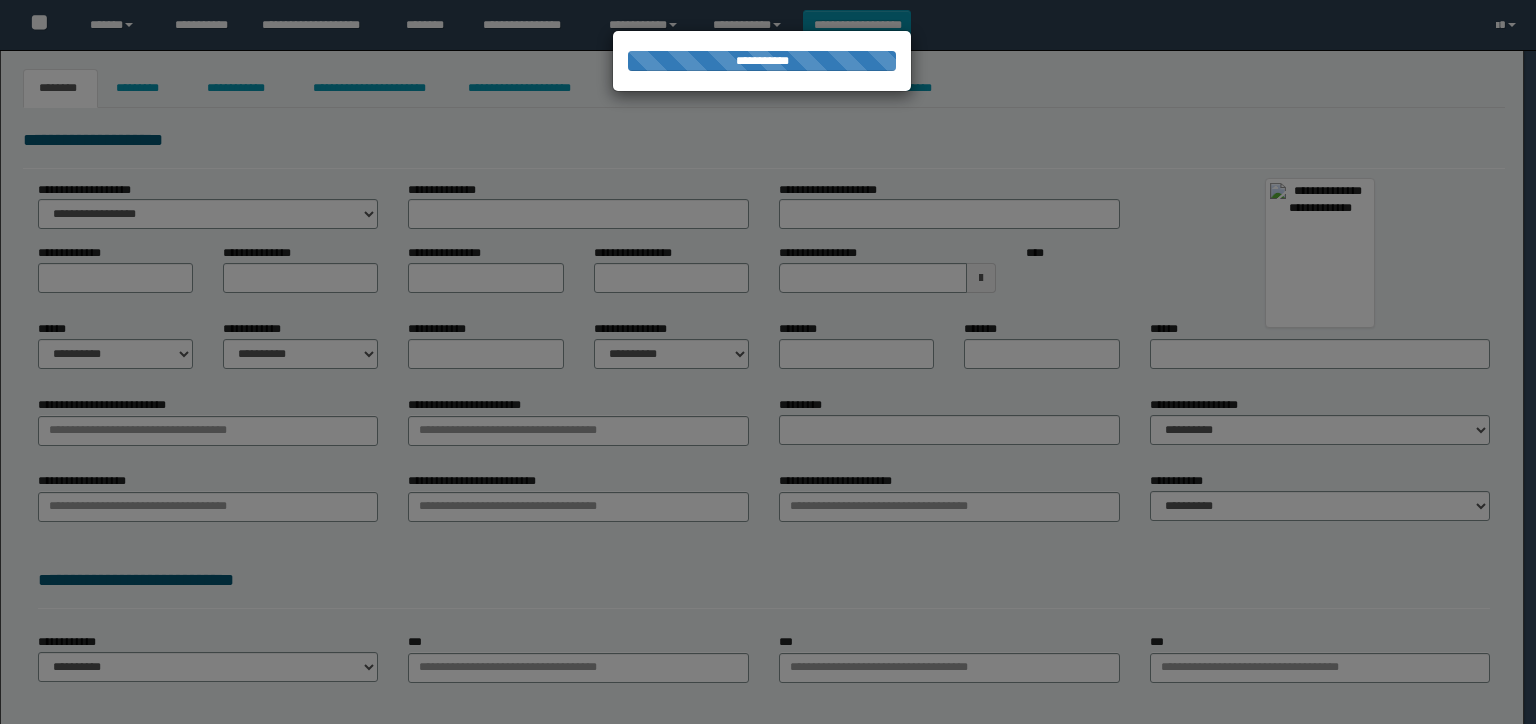 type on "**********" 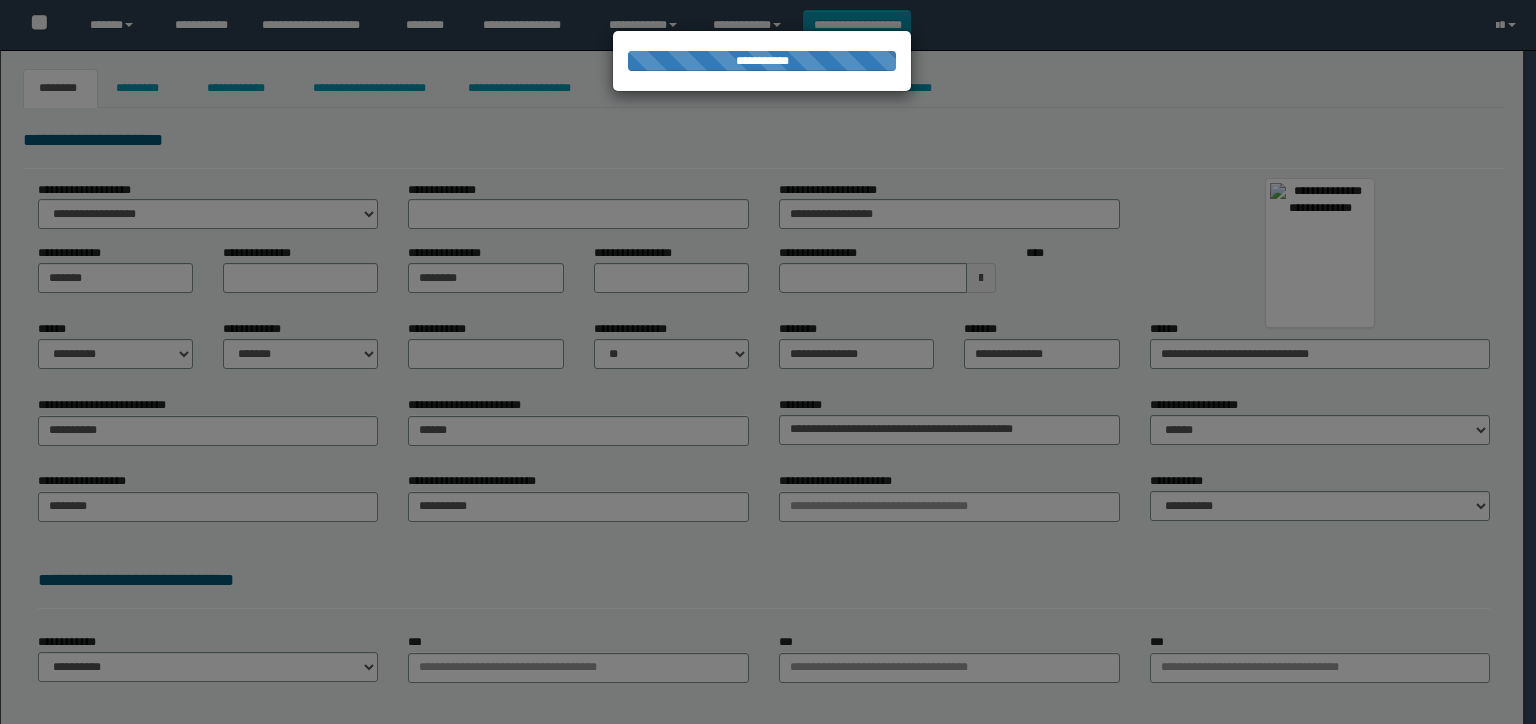 type on "********" 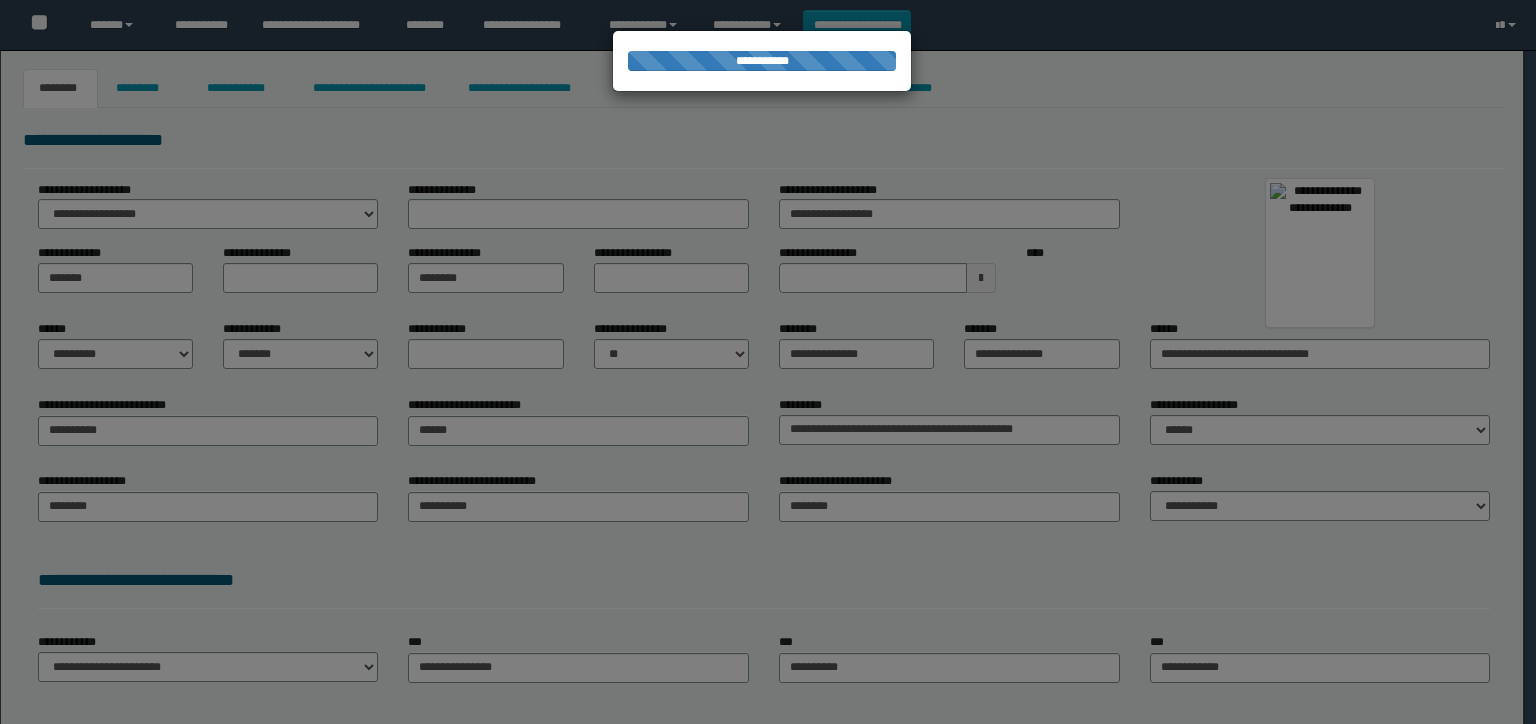 scroll, scrollTop: 0, scrollLeft: 0, axis: both 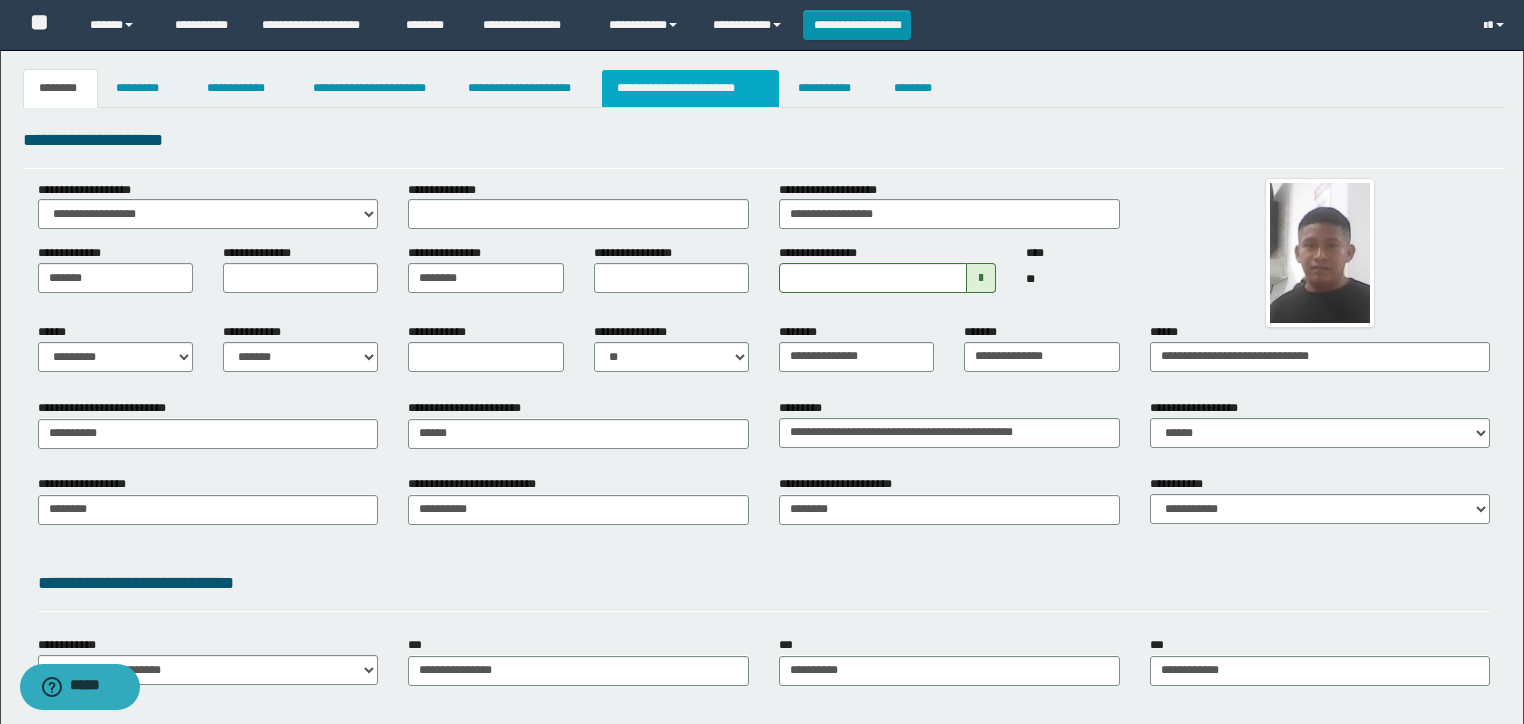 click on "**********" at bounding box center [690, 88] 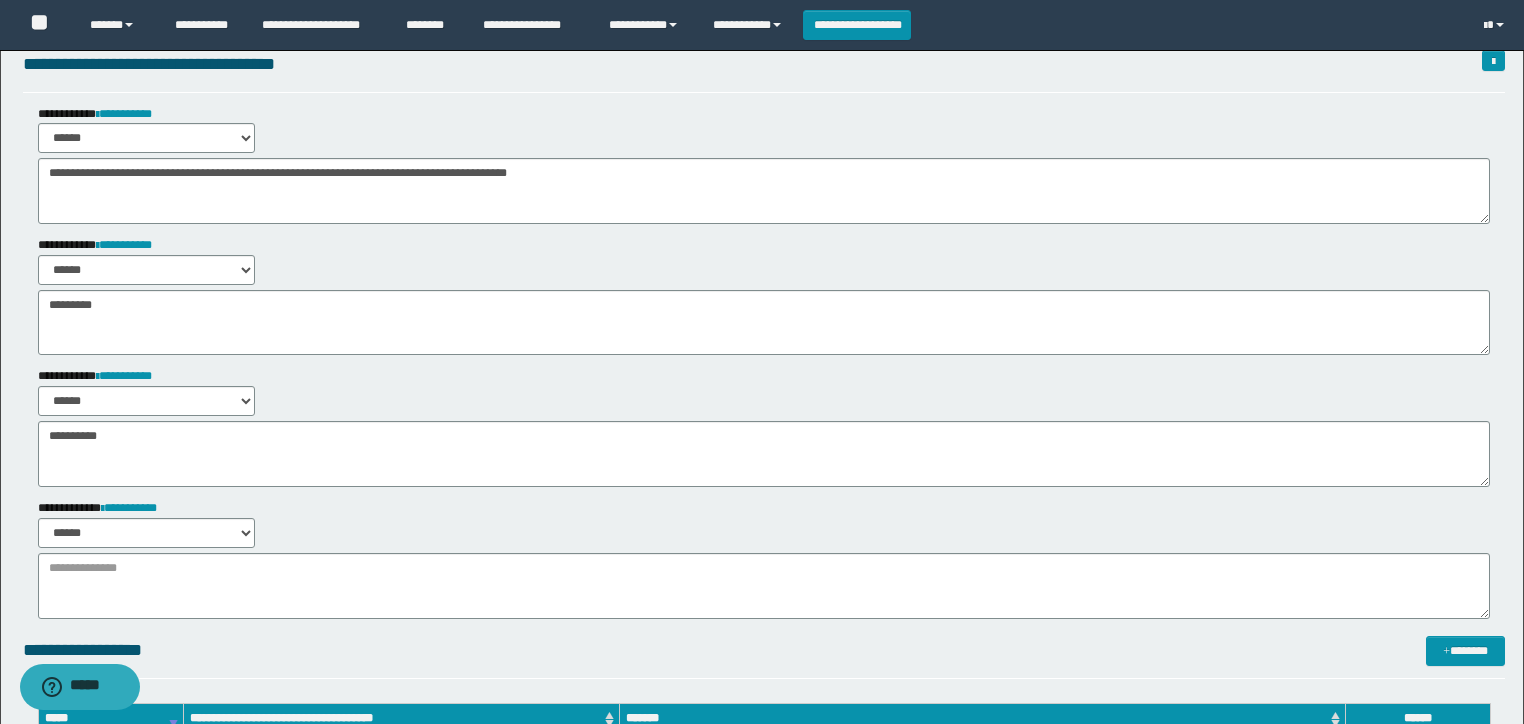 scroll, scrollTop: 240, scrollLeft: 0, axis: vertical 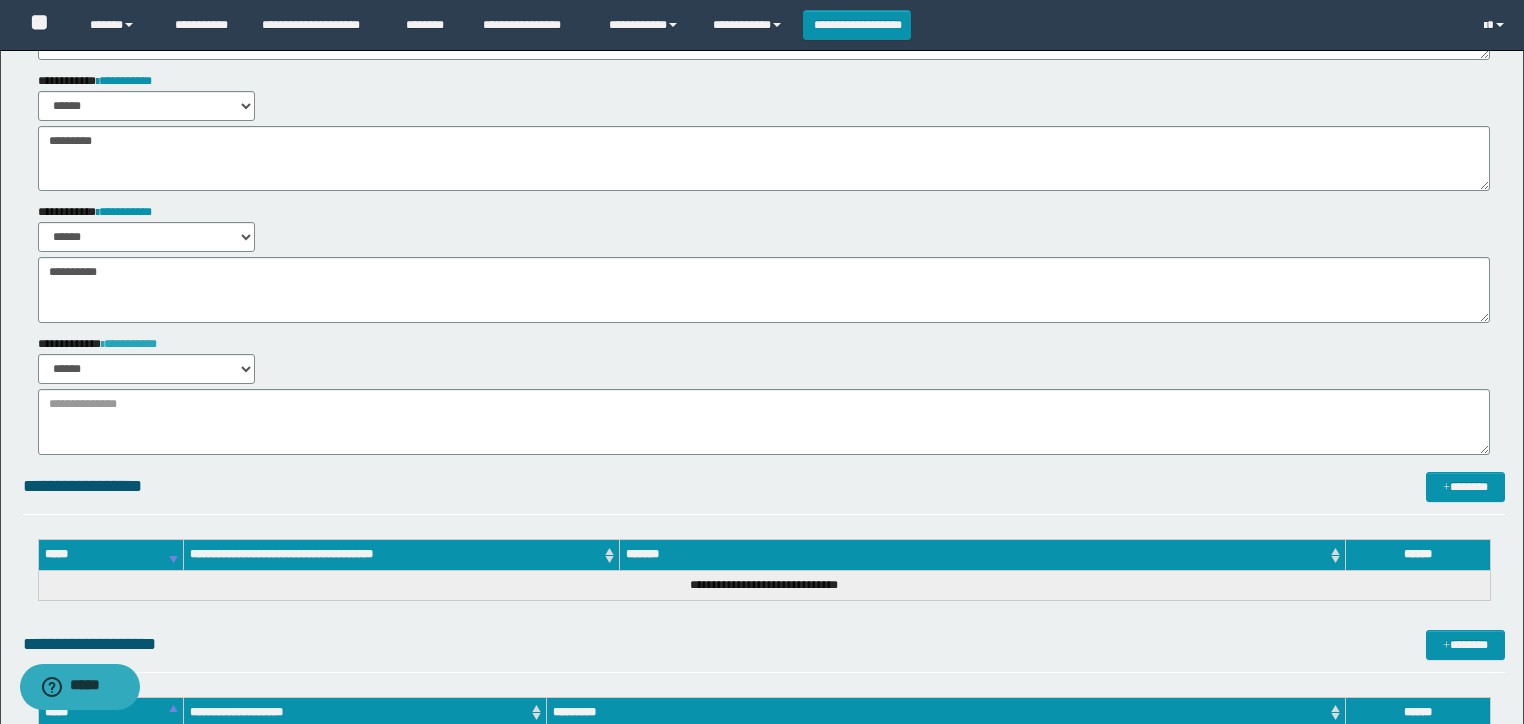 click on "**********" at bounding box center (129, 344) 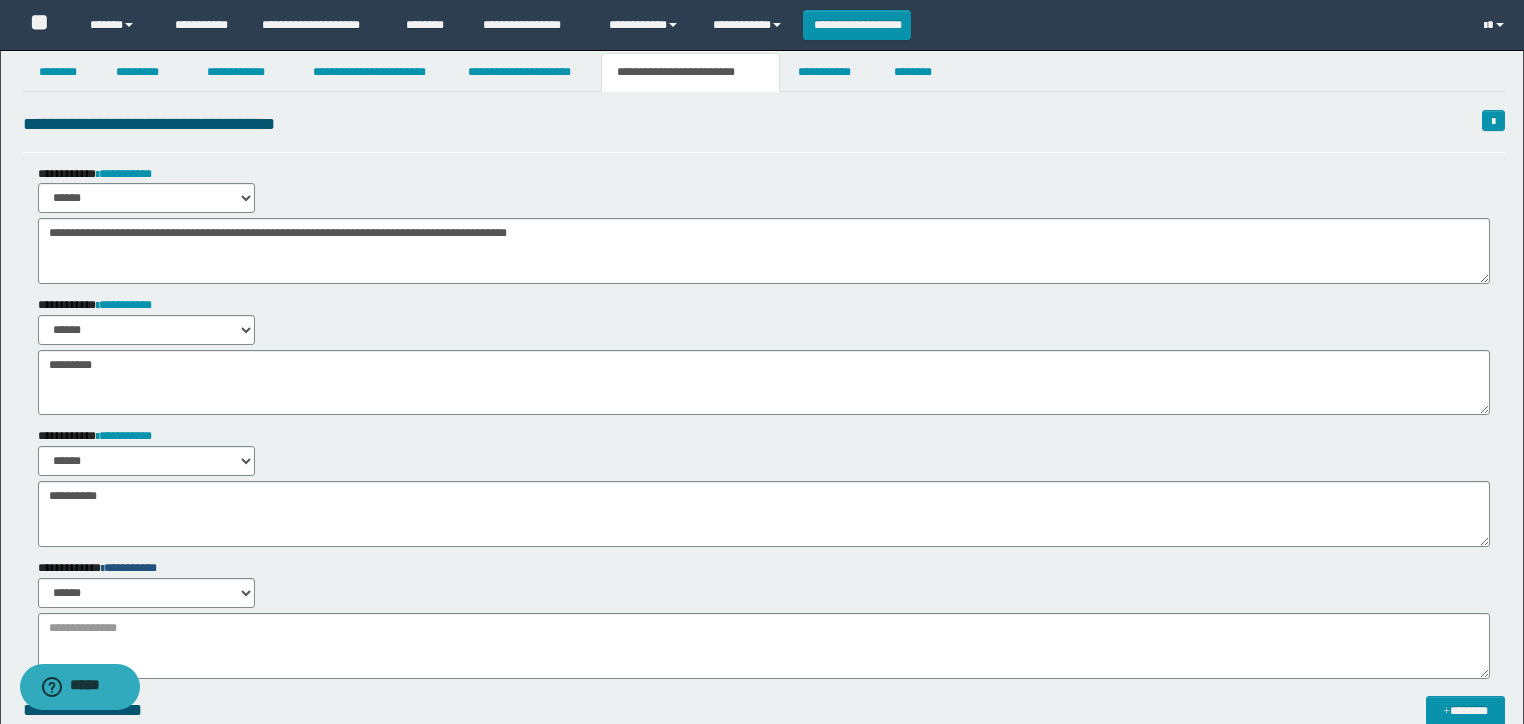 scroll, scrollTop: 0, scrollLeft: 0, axis: both 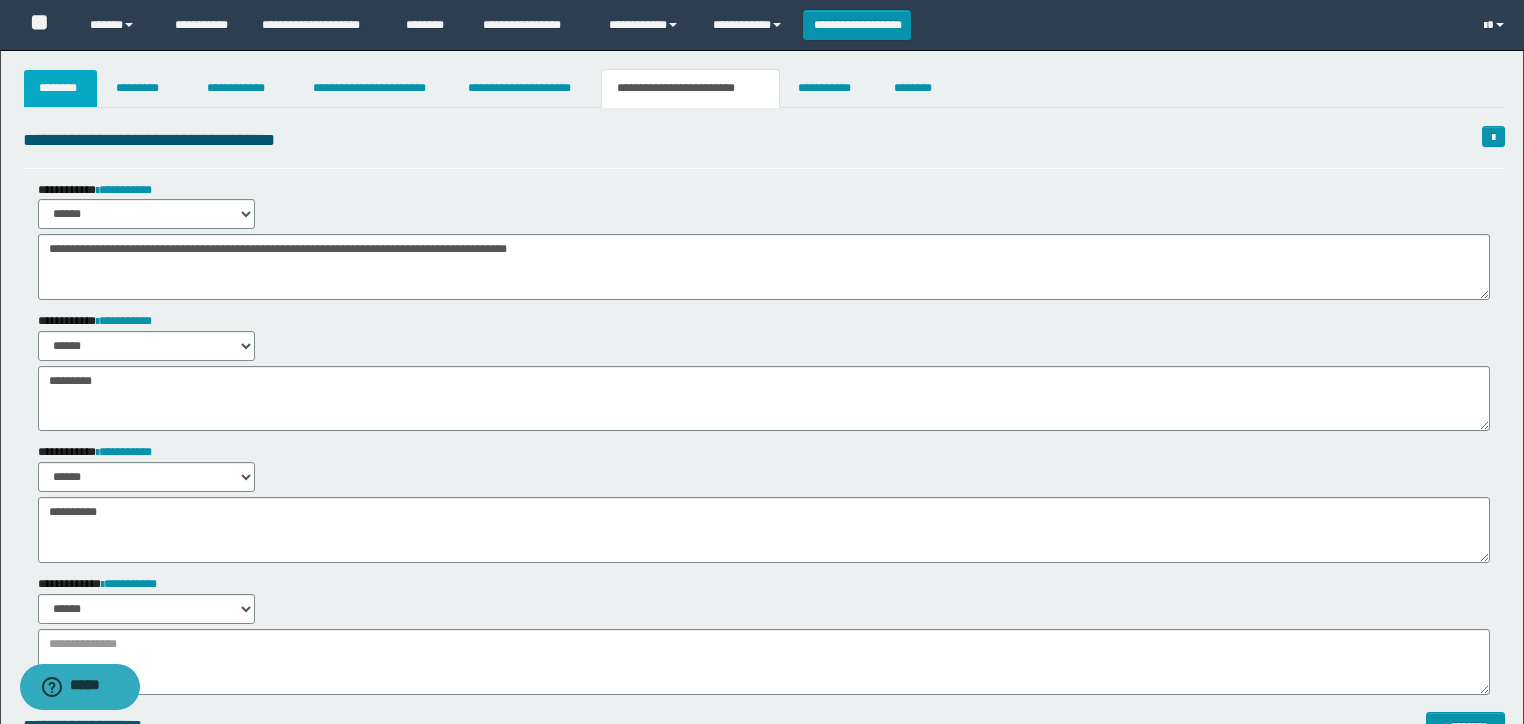 click on "********" at bounding box center (61, 88) 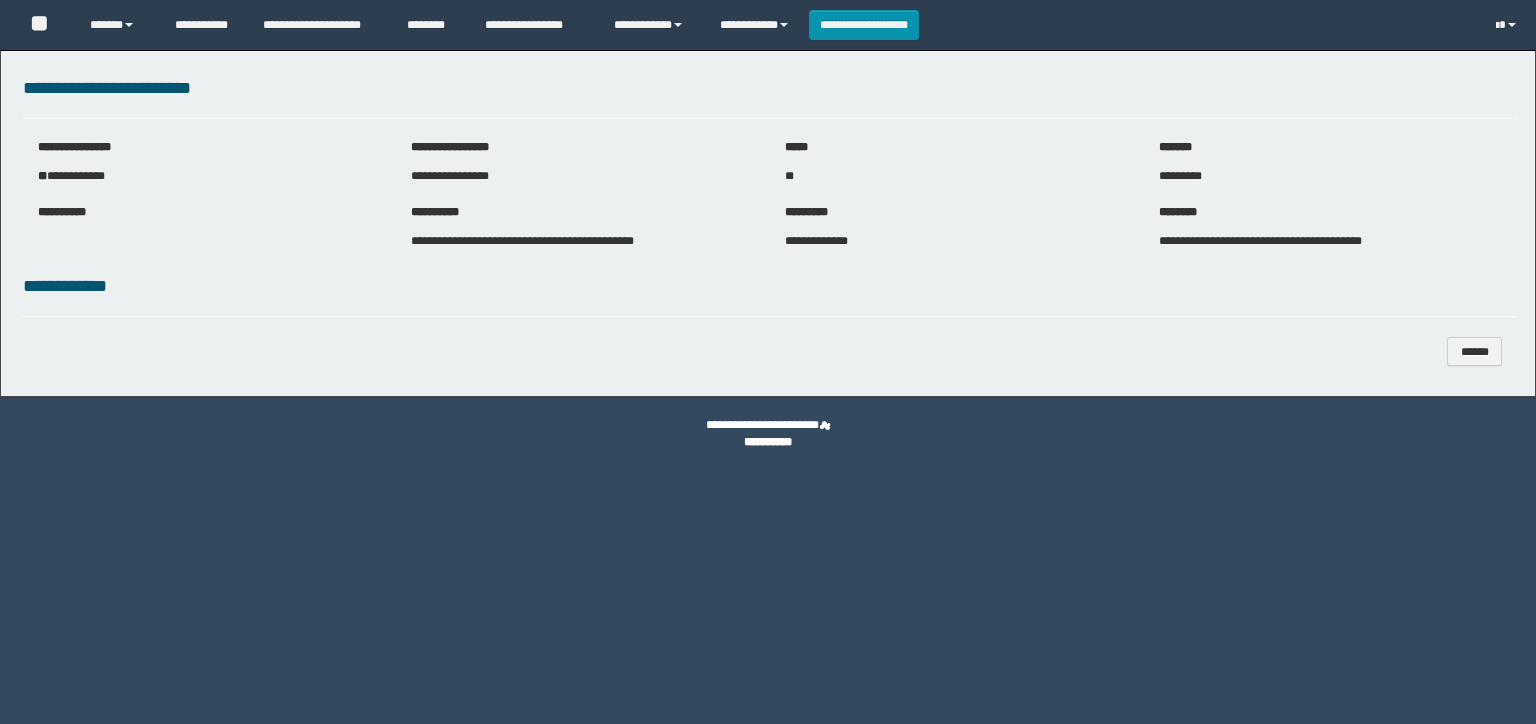 scroll, scrollTop: 0, scrollLeft: 0, axis: both 